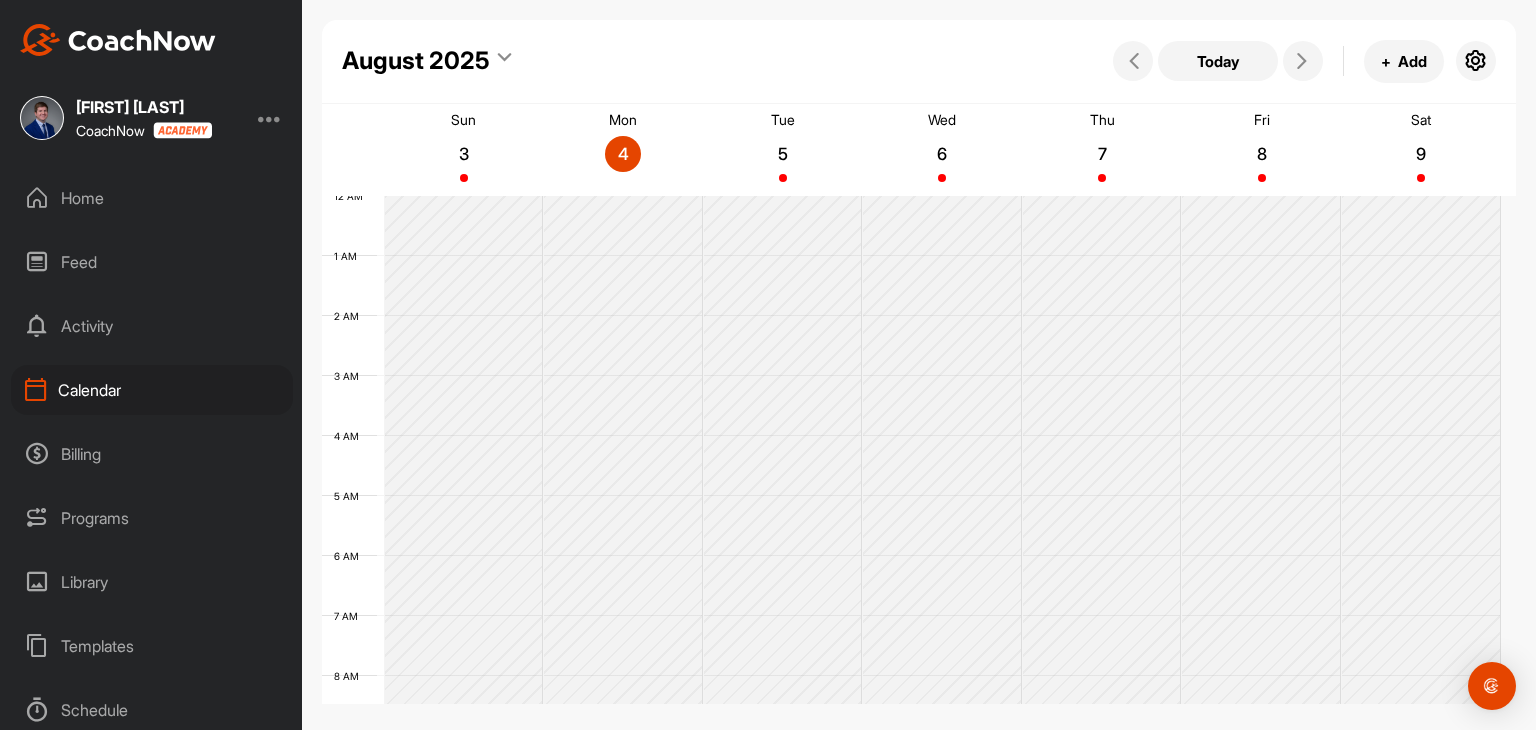 scroll, scrollTop: 0, scrollLeft: 0, axis: both 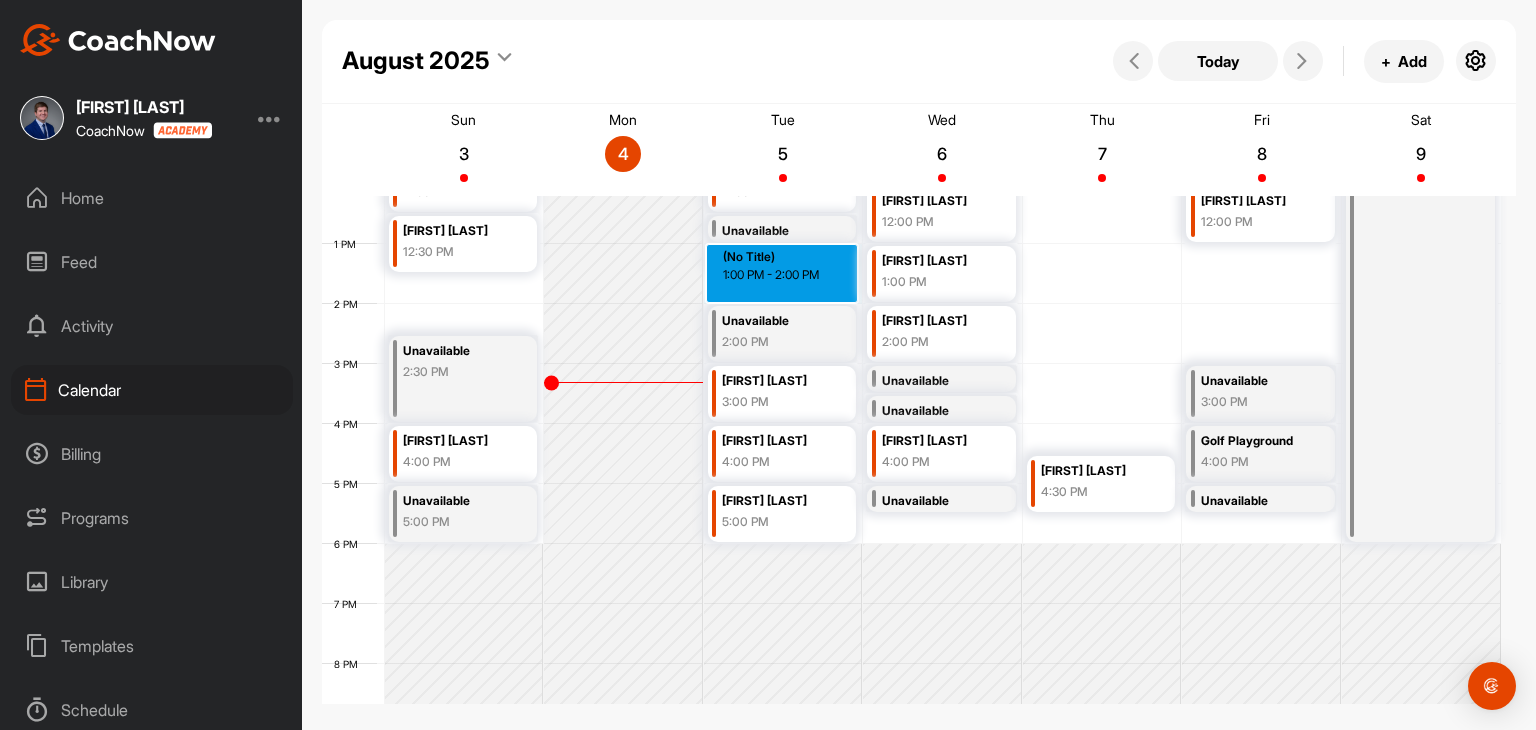 click on "12 AM 1 AM 2 AM 3 AM 4 AM 5 AM 6 AM 7 AM 8 AM 9 AM 10 AM 11 AM 12 PM 1 PM 2 PM 3 PM 4 PM 5 PM 6 PM 7 PM 8 PM 9 PM 10 PM 11 PM Unavailable 9:00 AM [FIRST] [LAST] 9:30 AM [FIRST] [LAST] 10:30 AM [FIRST] [LAST] 11:30 AM [FIRST] [LAST] 12:30 PM Unavailable 2:30 PM [FIRST] [LAST] 4:00 PM Unavailable 5:00 PM [FIRST] [LAST] 9:00 AM [FIRST] [LAST] 10:00 AM Unavailable 11:00 AM [FIRST] [LAST] 11:30 AM Unavailable 12:30 PM [FIRST] [LAST] 1:00 PM Unavailable 2:00 PM [FIRST] [LAST] 3:00 PM [FIRST] [LAST] 4:00 PM [FIRST] [LAST] 5:00 PM (No Title) 1:00 PM - 2:00 PM [FIRST] [LAST] 9:00 AM [FIRST] [LAST] 10:00 AM Unavailable 11:00 AM [FIRST] [LAST] 12:00 PM [FIRST] [LAST] 1:00 PM [FIRST] [LAST] 2:00 PM Unavailable 3:00 PM Unavailable 3:30 PM [FIRST] [LAST] 4:00 PM Unavailable 5:00 PM [FIRST] [LAST] 9:00 AM [FIRST] [LAST] 10:00 AM Unavailable 11:00 AM [FIRST] [LAST] 4:30 PM [FIRST] [LAST] 12:00 PM Unavailable 3:00 PM Golf Playground 4:00 PM Unavailable 5:00 PM Unavailable 9:00 AM" at bounding box center (911, 184) 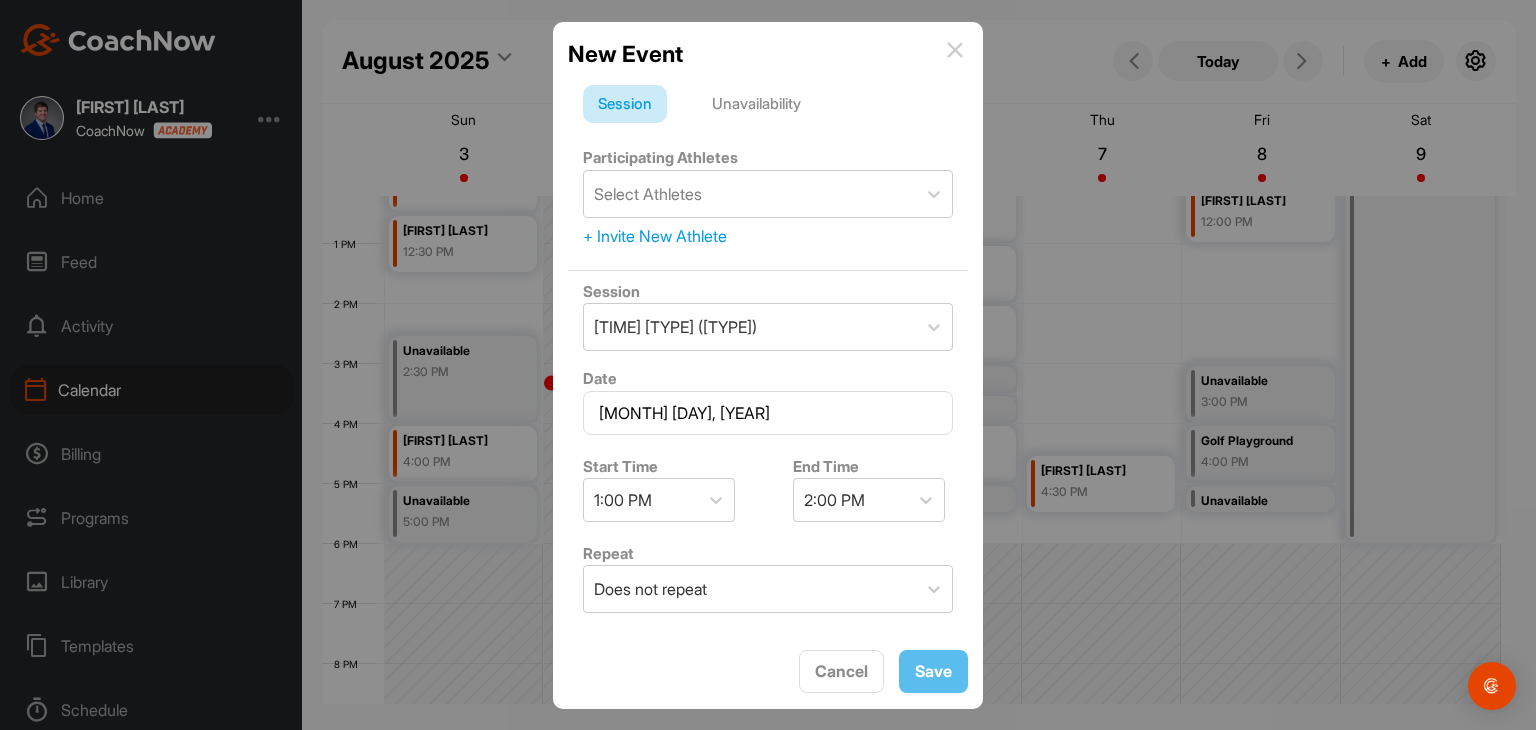 click at bounding box center [955, 50] 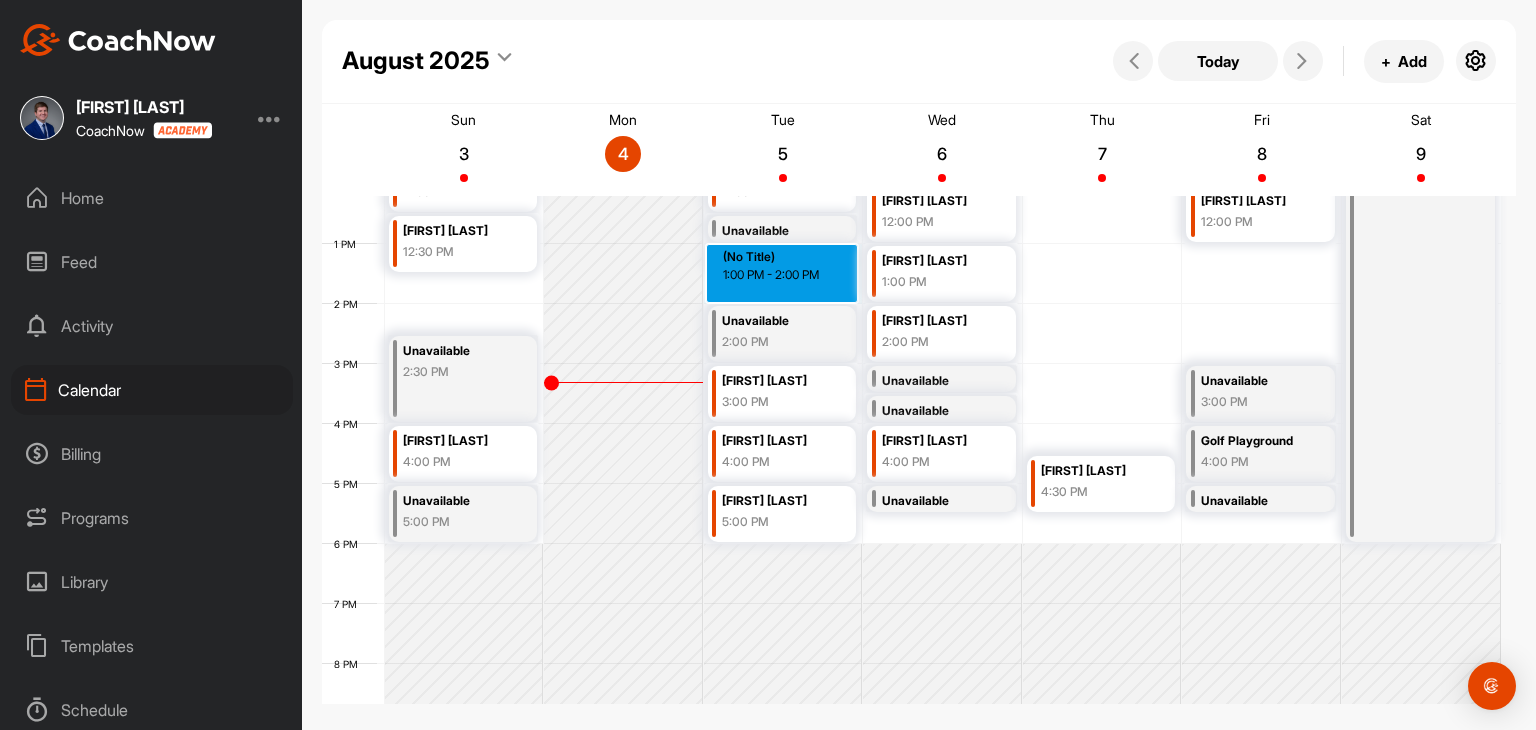 click on "12 AM 1 AM 2 AM 3 AM 4 AM 5 AM 6 AM 7 AM 8 AM 9 AM 10 AM 11 AM 12 PM 1 PM 2 PM 3 PM 4 PM 5 PM 6 PM 7 PM 8 PM 9 PM 10 PM 11 PM Unavailable 9:00 AM [FIRST] [LAST] 9:30 AM [FIRST] [LAST] 10:30 AM [FIRST] [LAST] 11:30 AM [FIRST] [LAST] 12:30 PM Unavailable 2:30 PM [FIRST] [LAST] 4:00 PM Unavailable 5:00 PM [FIRST] [LAST] 9:00 AM [FIRST] [LAST] 10:00 AM Unavailable 11:00 AM [FIRST] [LAST] 11:30 AM Unavailable 12:30 PM [FIRST] [LAST] 1:00 PM Unavailable 2:00 PM [FIRST] [LAST] 3:00 PM [FIRST] [LAST] 4:00 PM [FIRST] [LAST] 5:00 PM (No Title) 1:00 PM - 2:00 PM [FIRST] [LAST] 9:00 AM [FIRST] [LAST] 10:00 AM Unavailable 11:00 AM [FIRST] [LAST] 12:00 PM [FIRST] [LAST] 1:00 PM [FIRST] [LAST] 2:00 PM Unavailable 3:00 PM Unavailable 3:30 PM [FIRST] [LAST] 4:00 PM Unavailable 5:00 PM [FIRST] [LAST] 9:00 AM [FIRST] [LAST] 10:00 AM Unavailable 11:00 AM [FIRST] [LAST] 4:30 PM [FIRST] [LAST] 12:00 PM Unavailable 3:00 PM Golf Playground 4:00 PM Unavailable 5:00 PM Unavailable 9:00 AM" at bounding box center [911, 184] 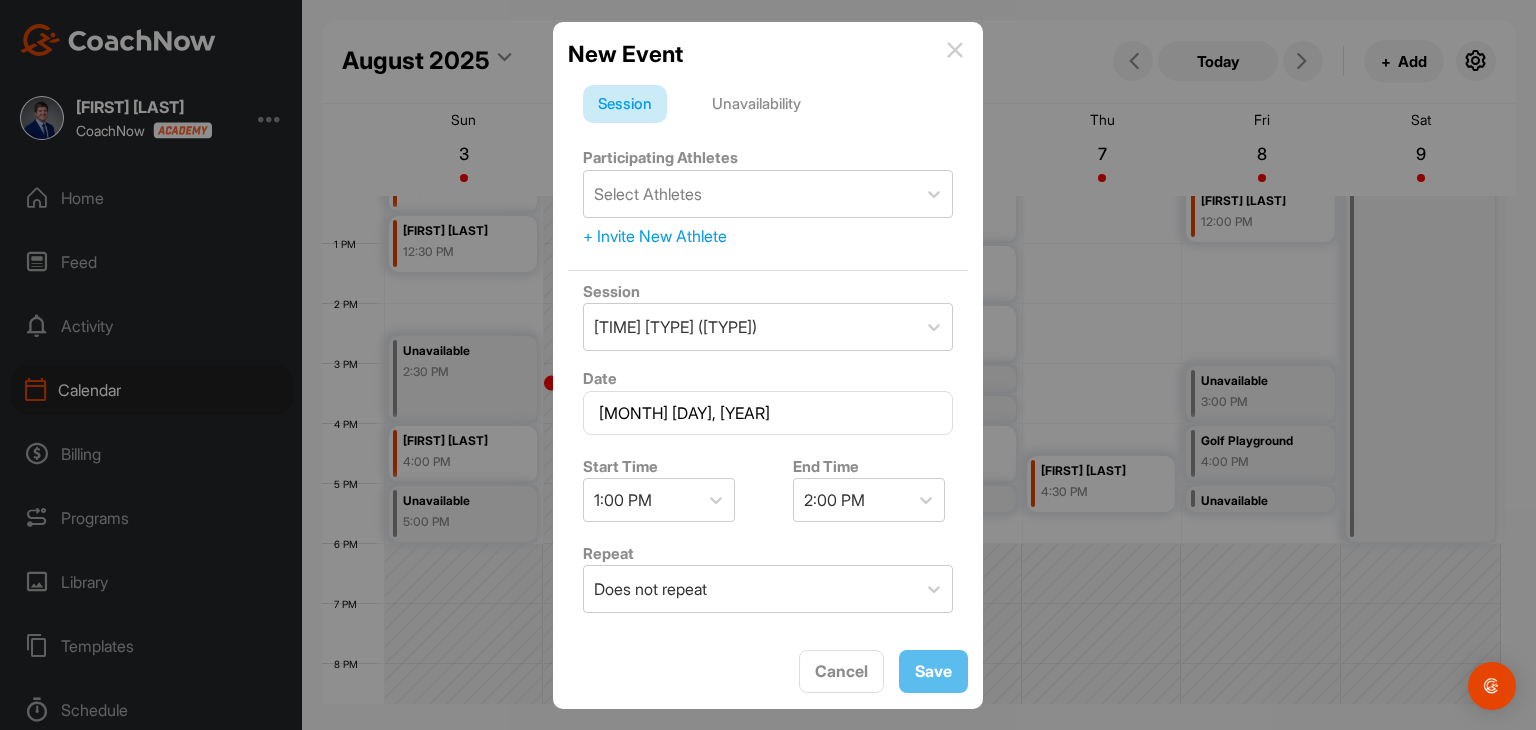click on "Unavailability" at bounding box center [756, 104] 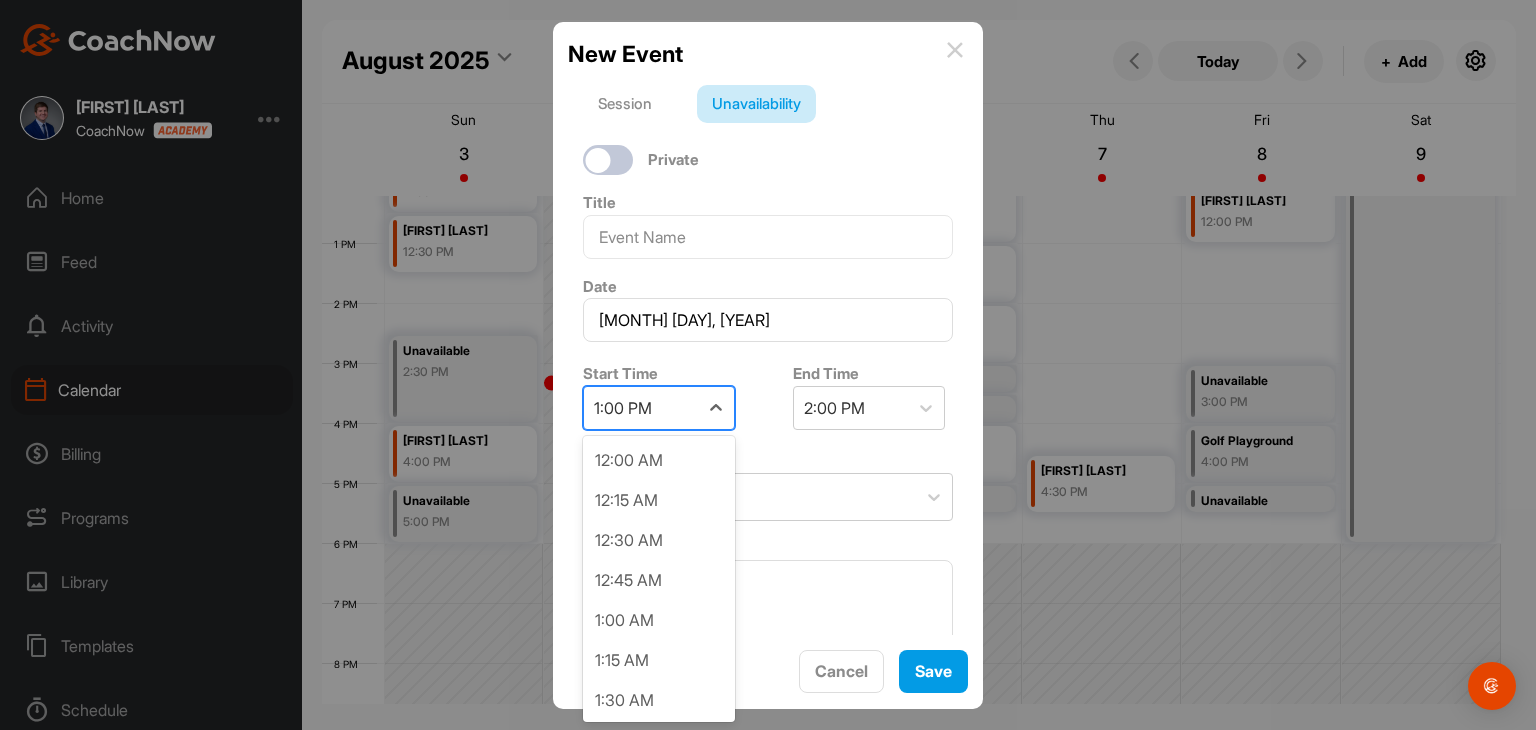 click on "1:00 PM" at bounding box center (641, 408) 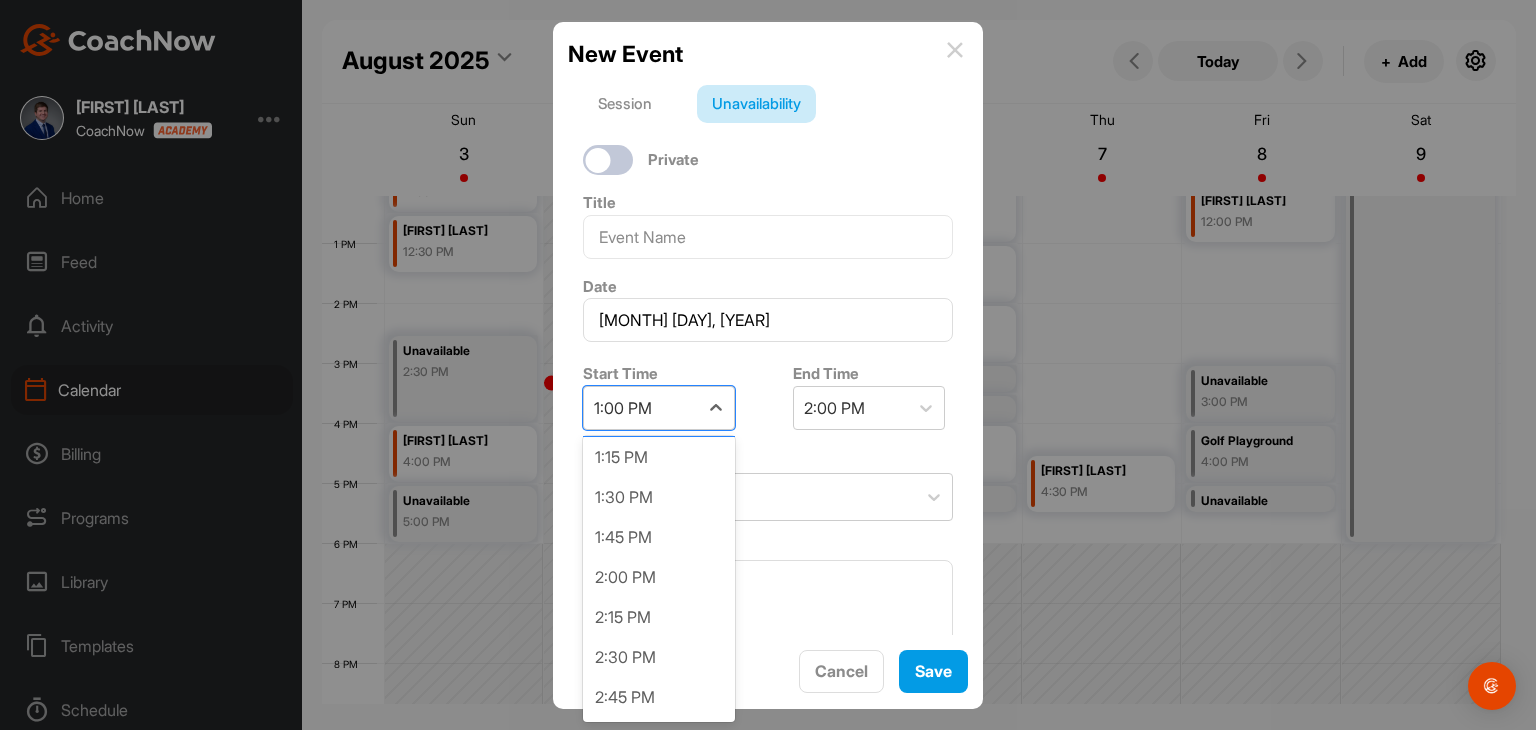 scroll, scrollTop: 2137, scrollLeft: 0, axis: vertical 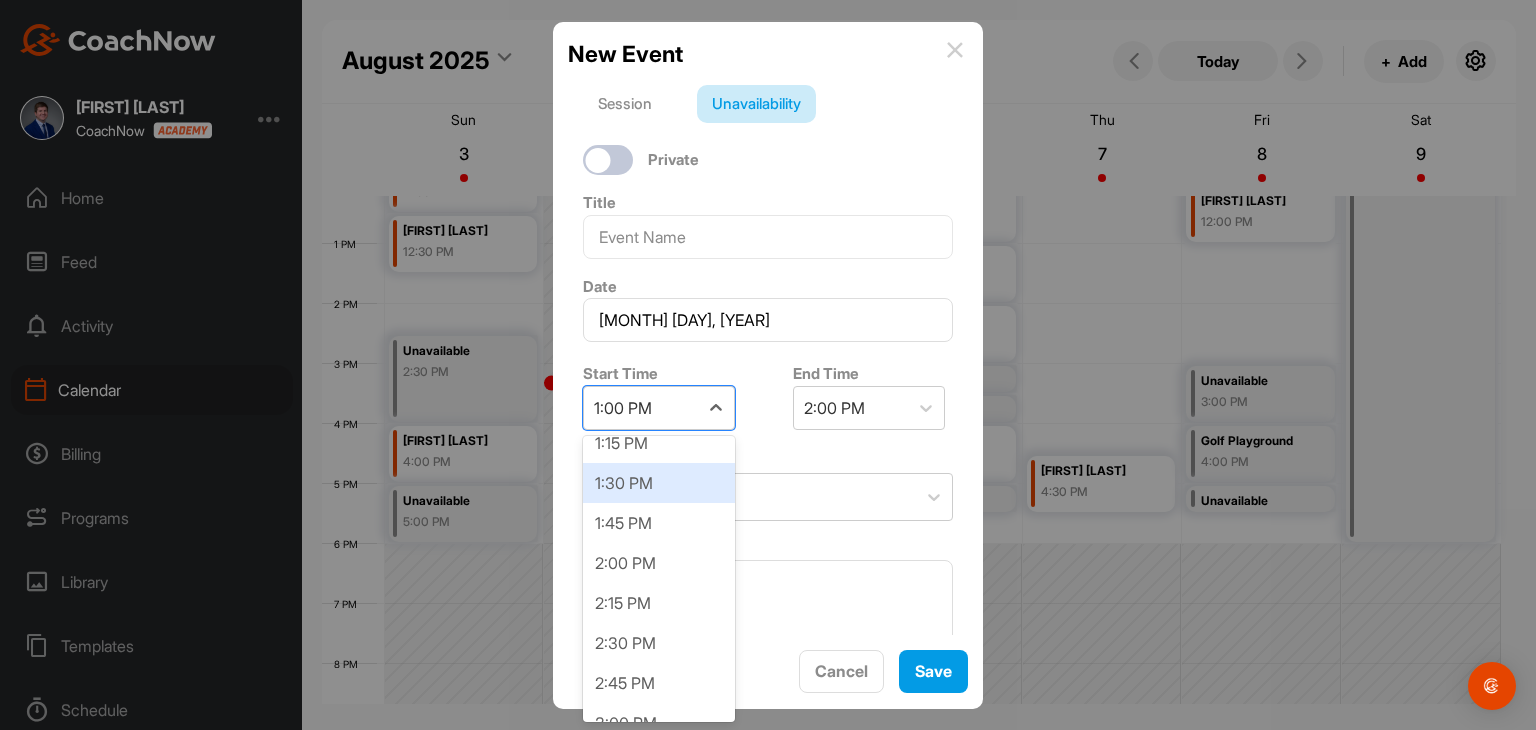 click on "1:30 PM" at bounding box center [659, 483] 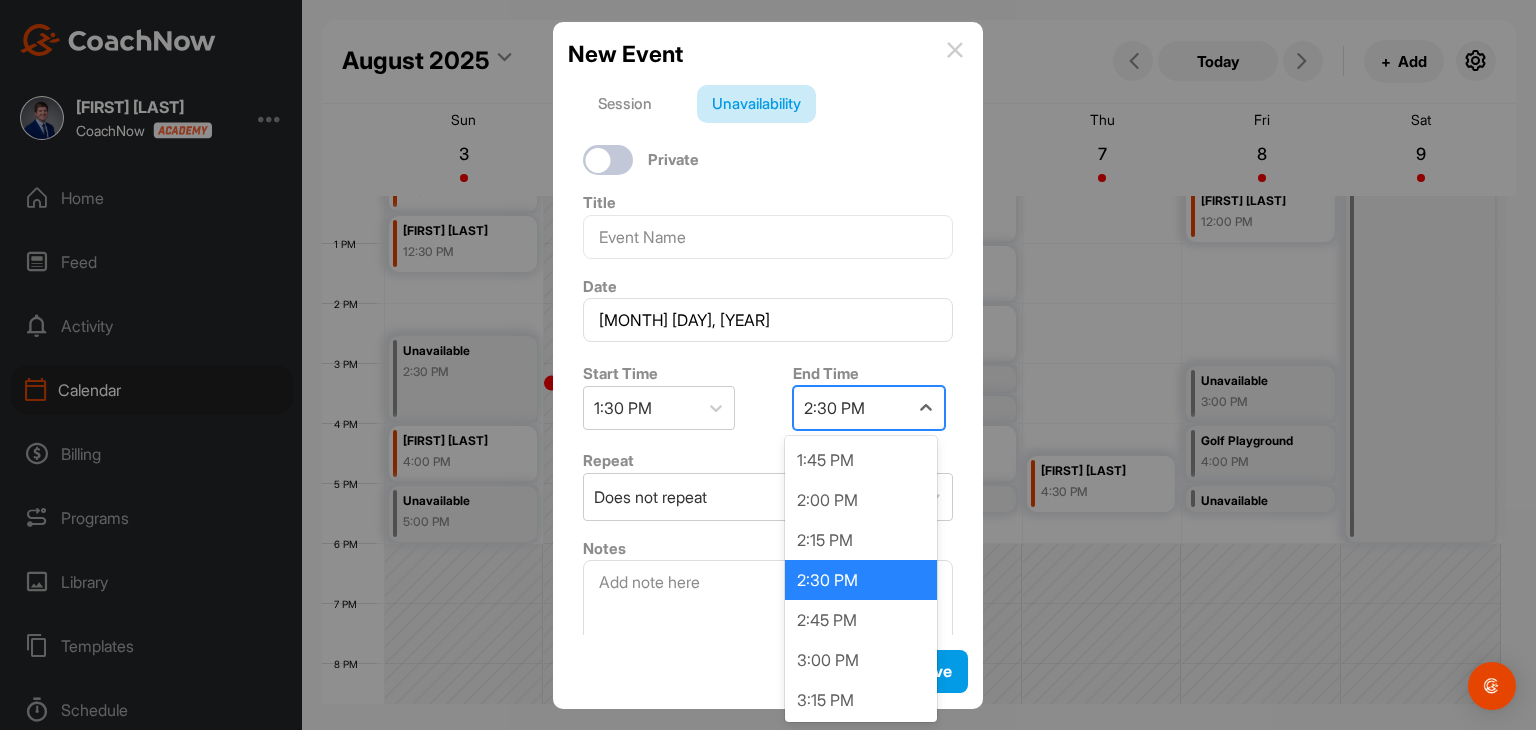 click on "2:30 PM" at bounding box center (834, 408) 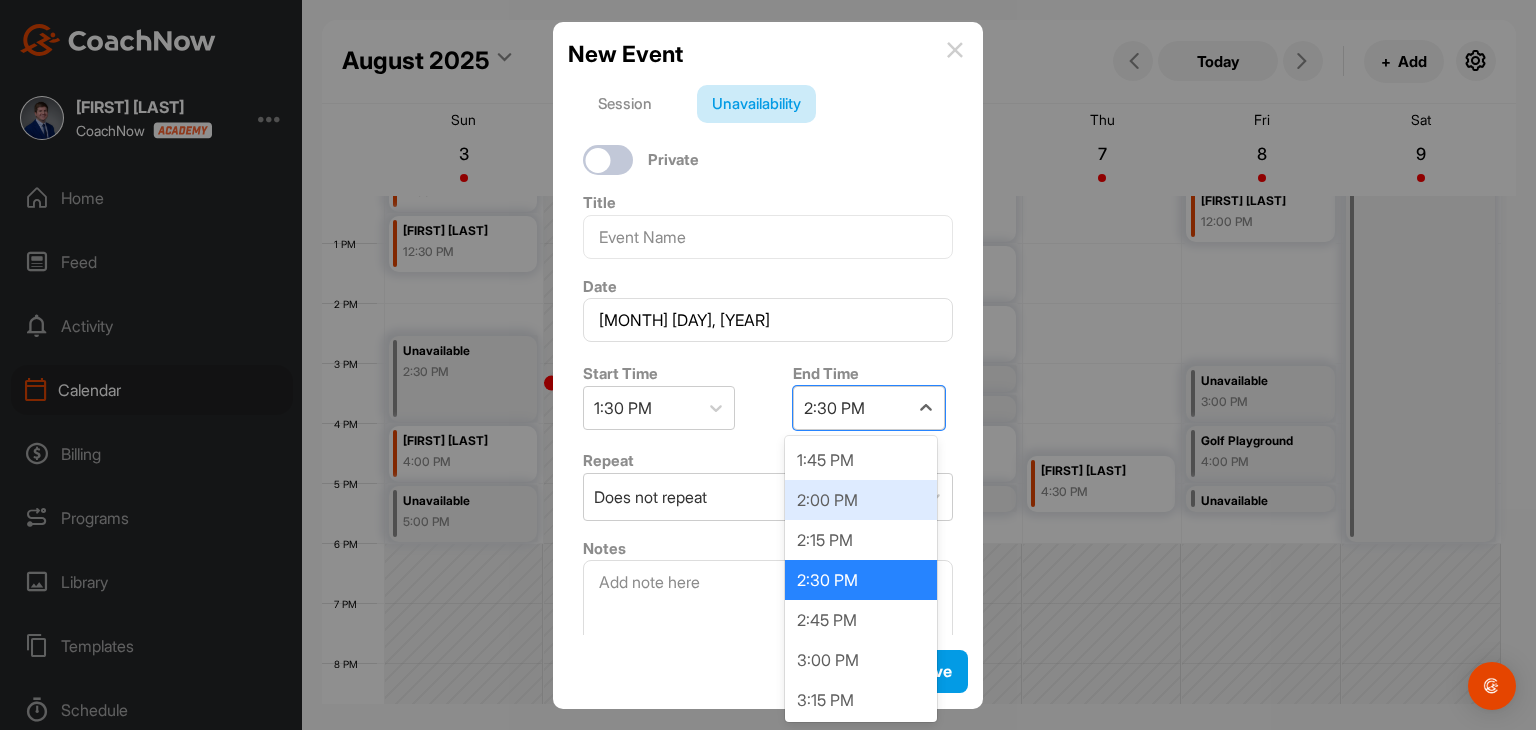 click on "2:00 PM" at bounding box center [861, 500] 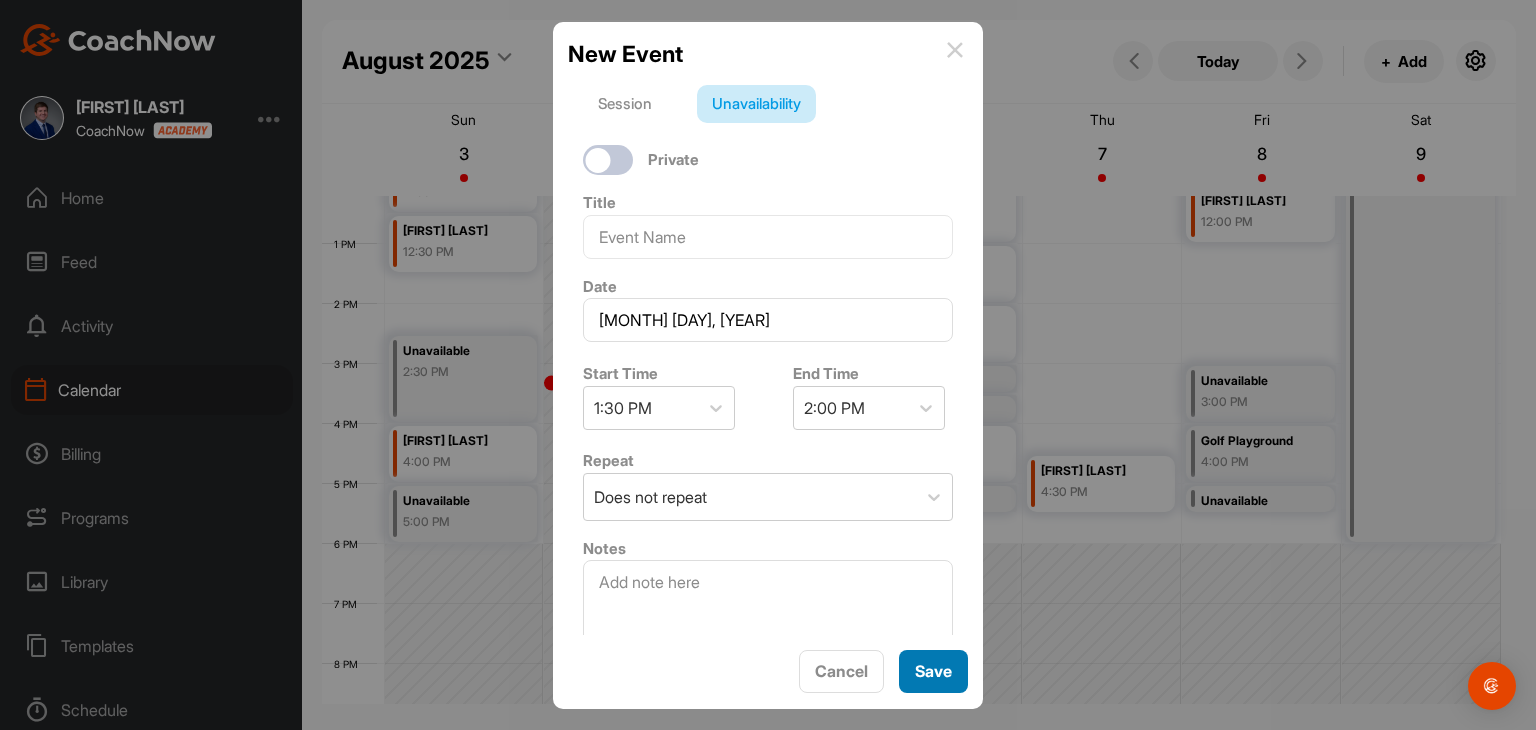 click on "Save" at bounding box center [933, 671] 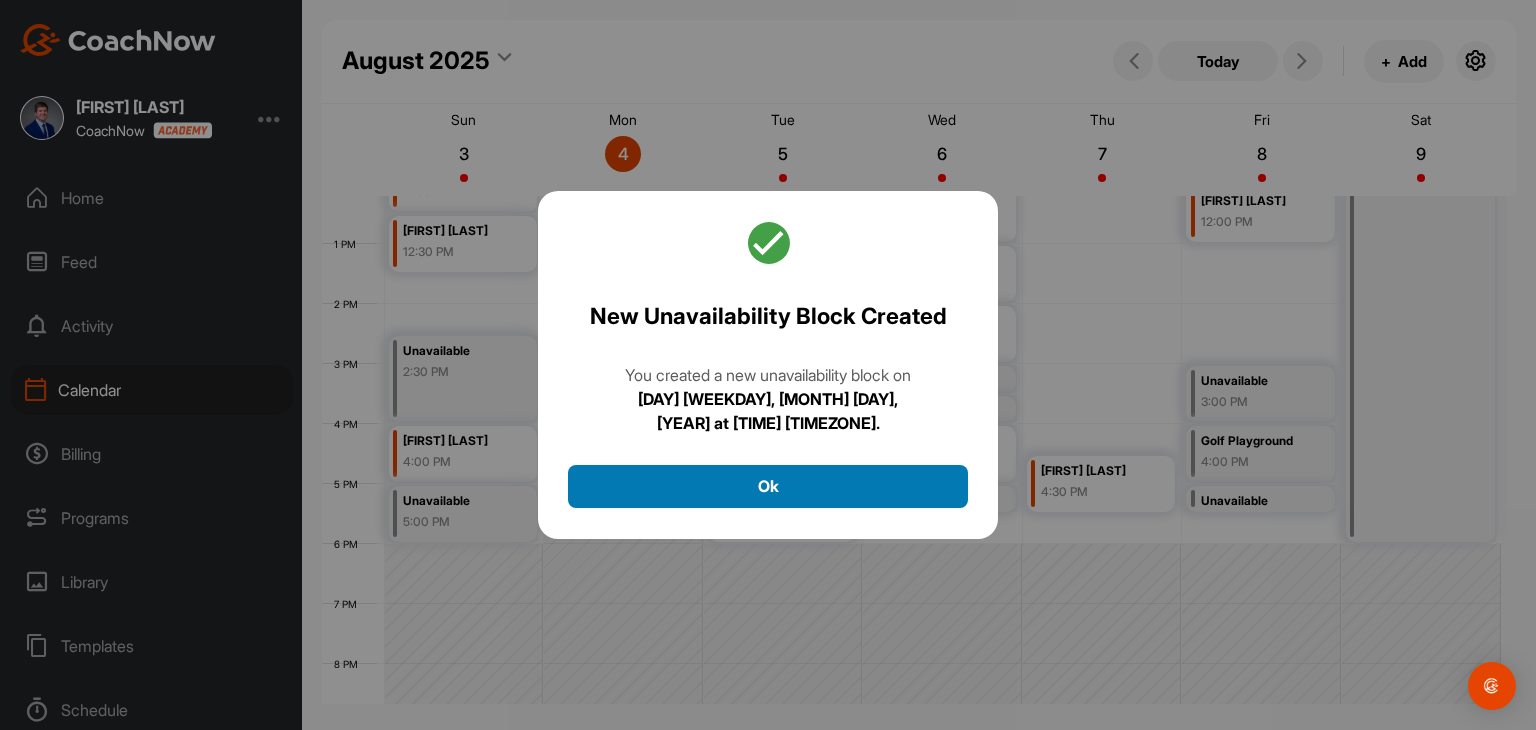 click on "Ok" at bounding box center [768, 486] 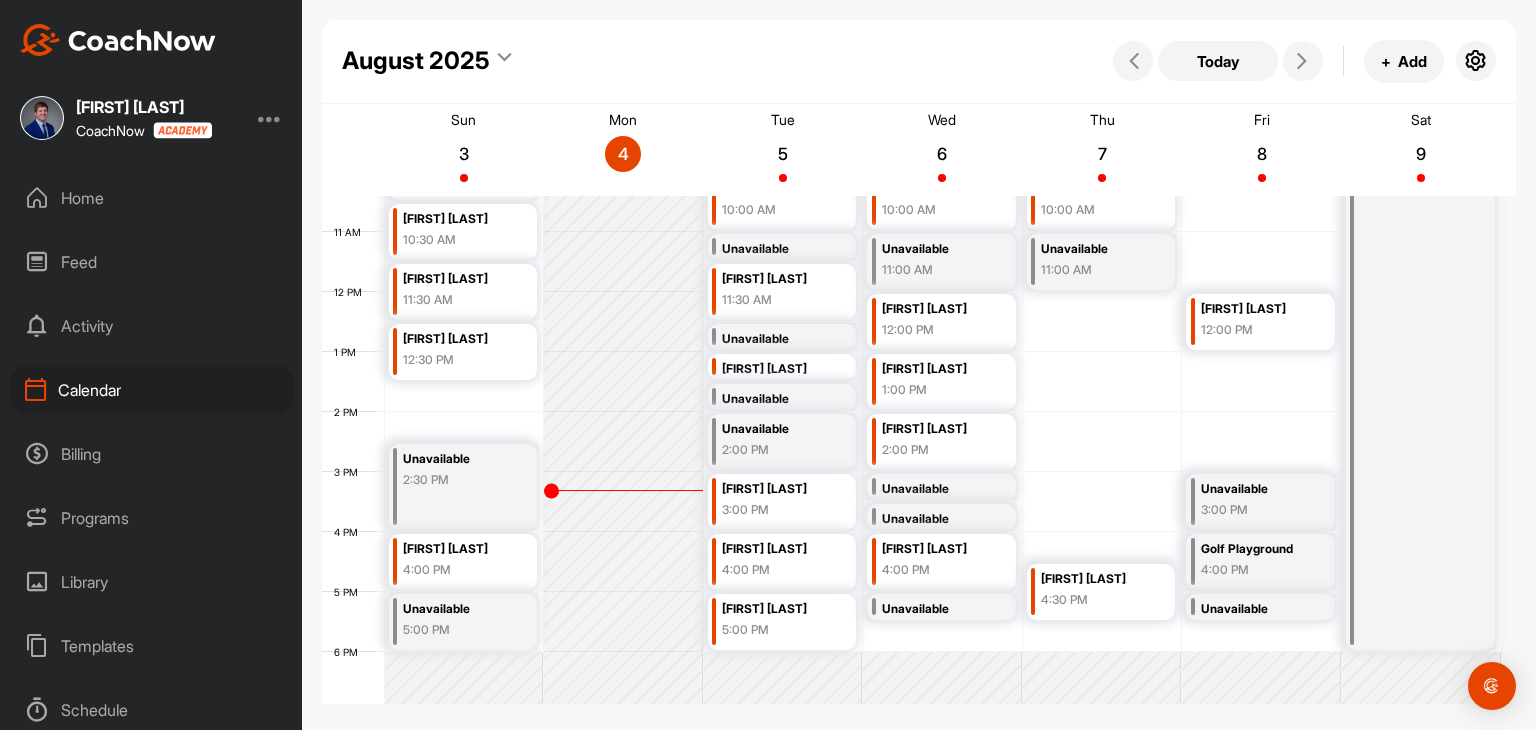 scroll, scrollTop: 632, scrollLeft: 0, axis: vertical 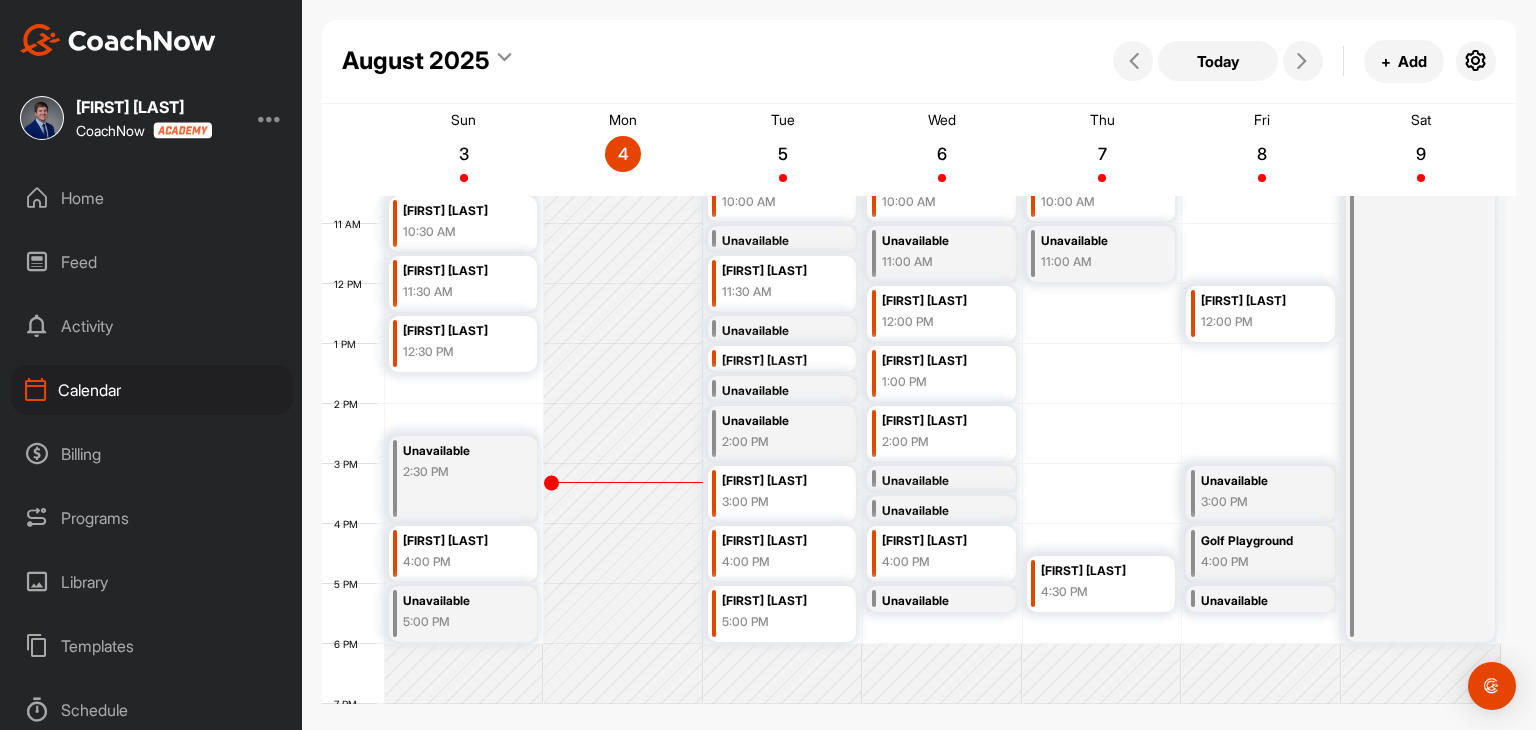 click on "[FIRST] [LAST]" at bounding box center (778, 541) 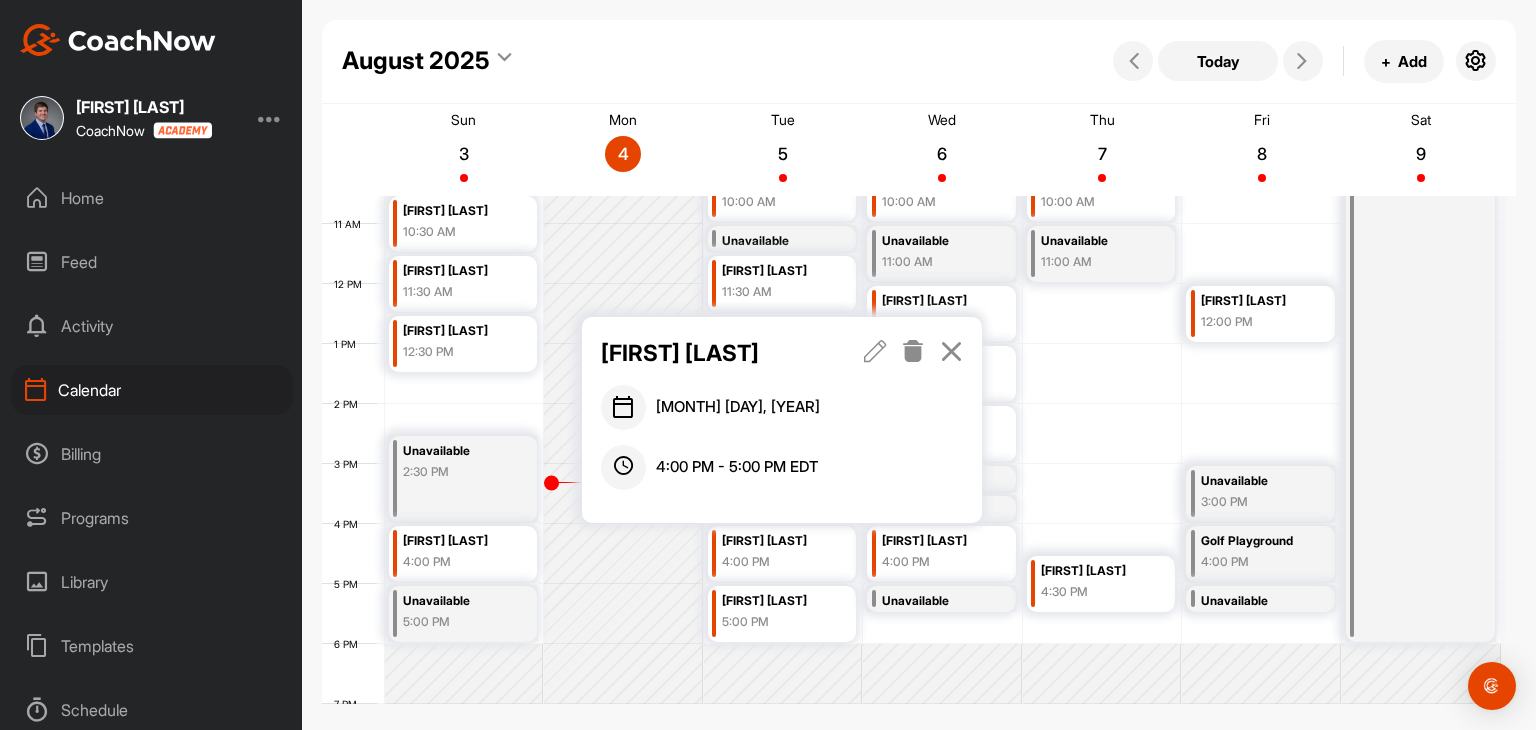 click at bounding box center (951, 351) 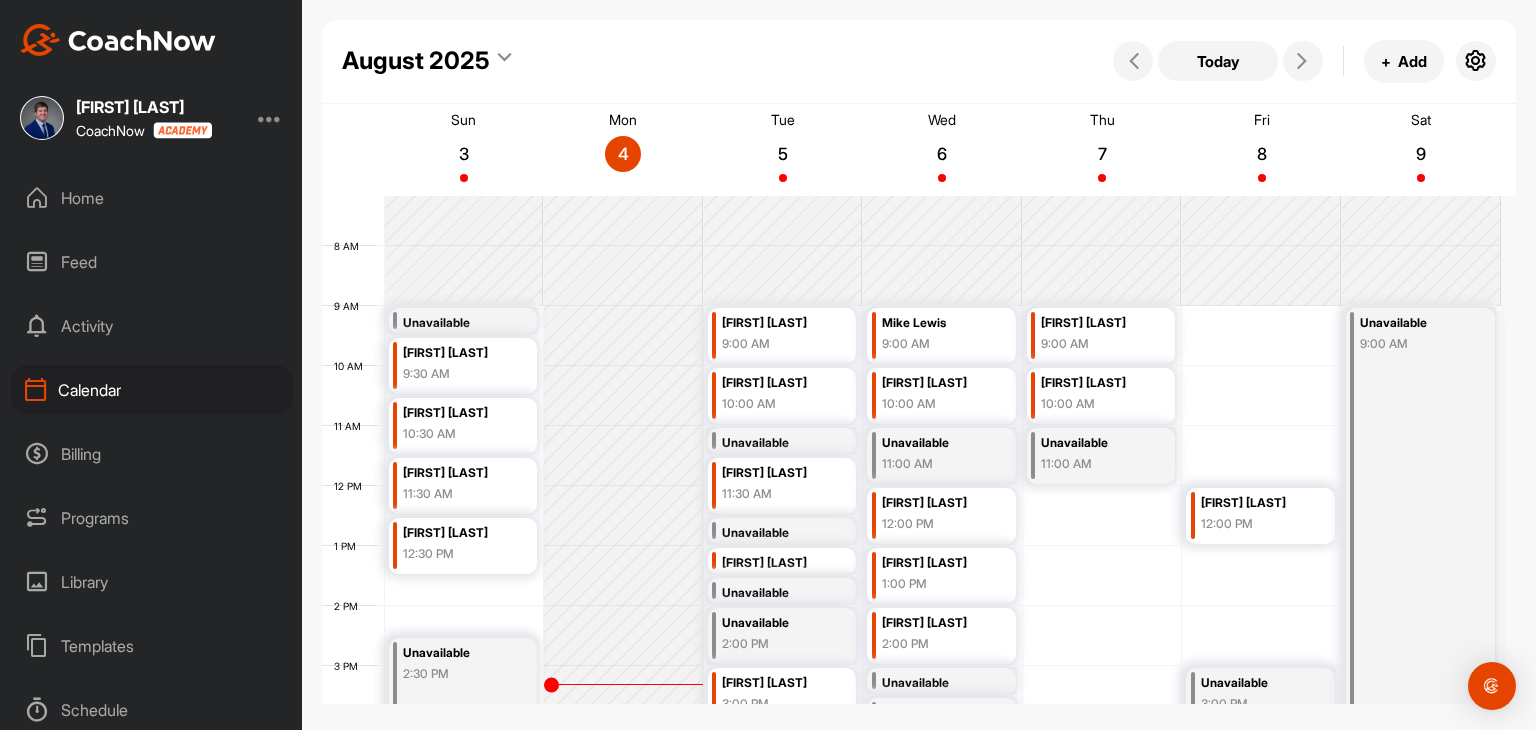 scroll, scrollTop: 432, scrollLeft: 0, axis: vertical 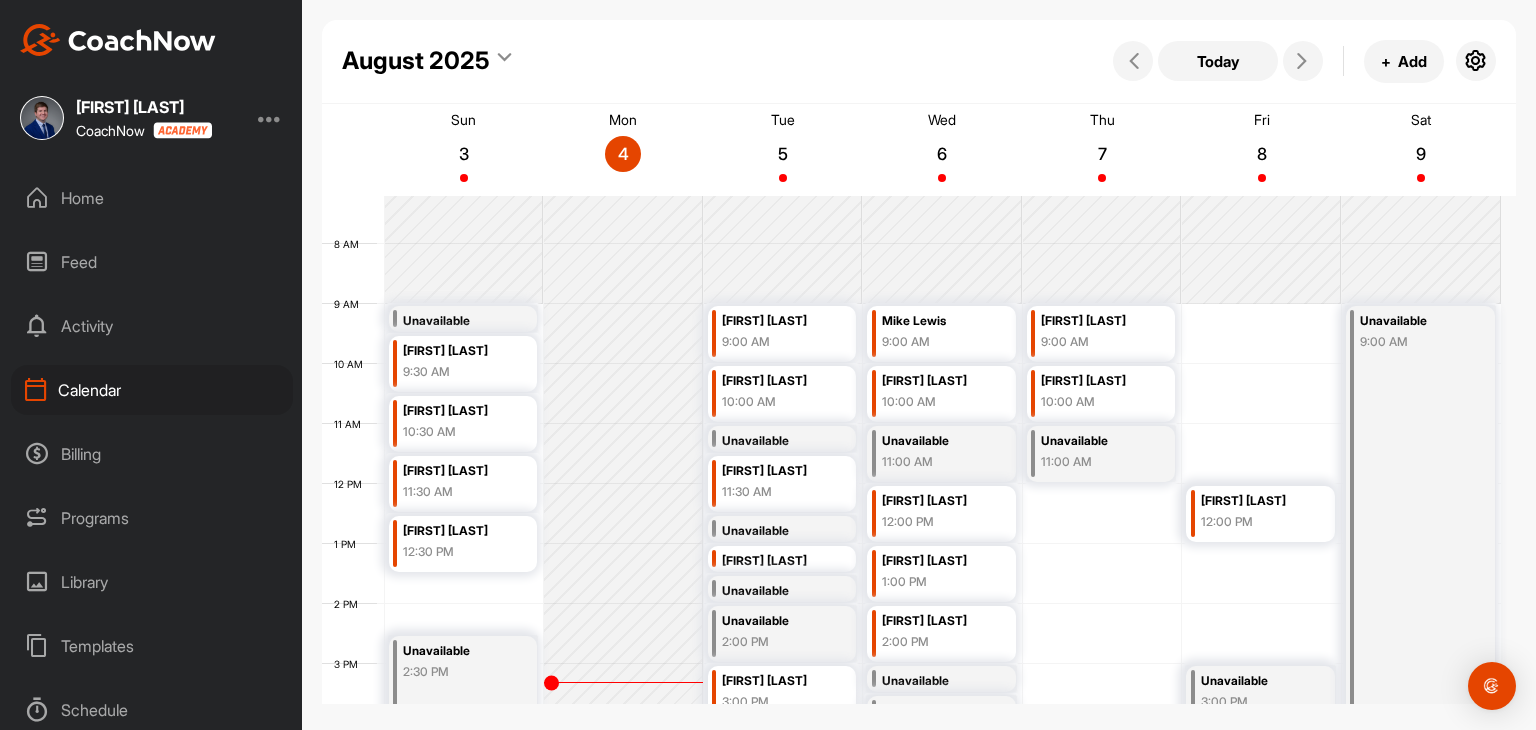 click on "Mike Lewis" at bounding box center (938, 321) 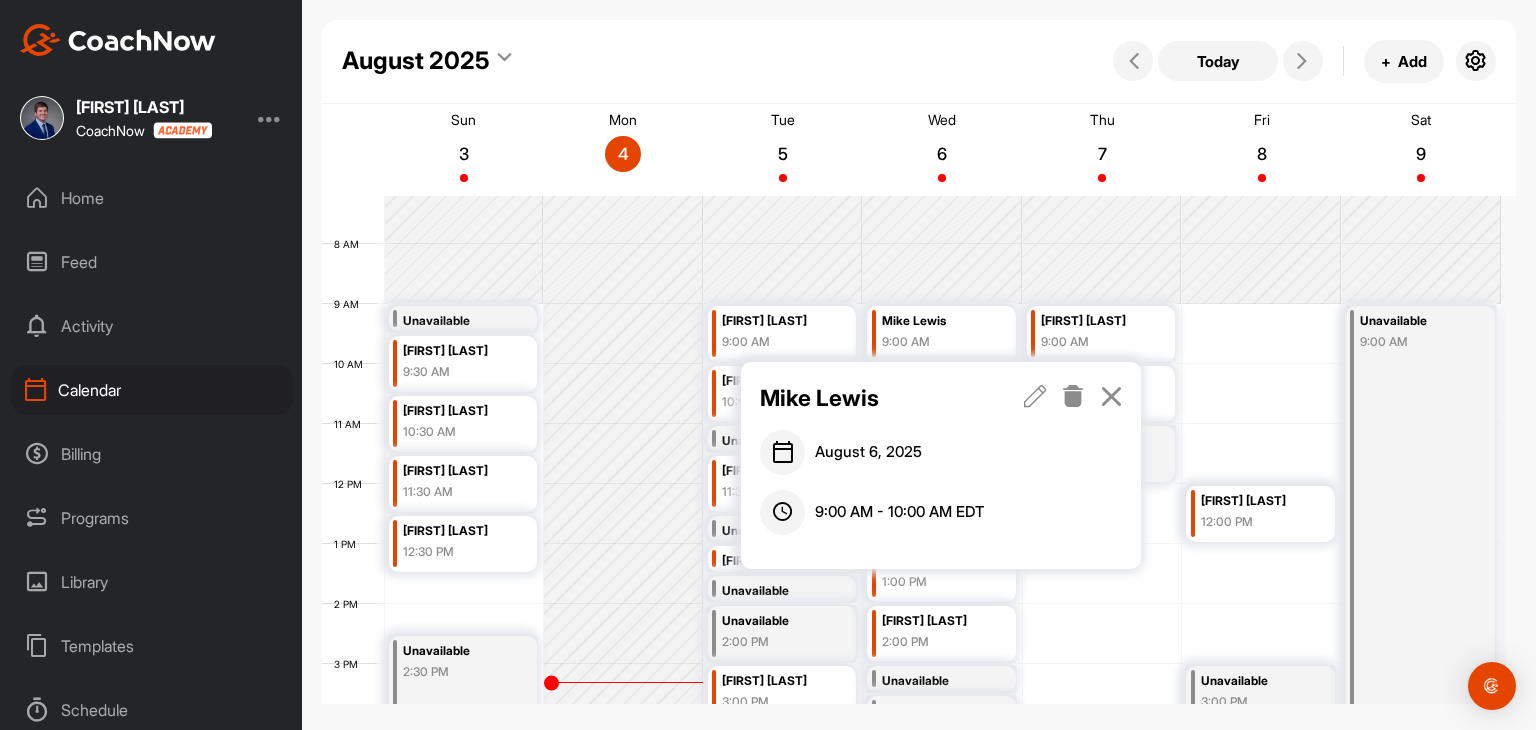 click at bounding box center (1111, 396) 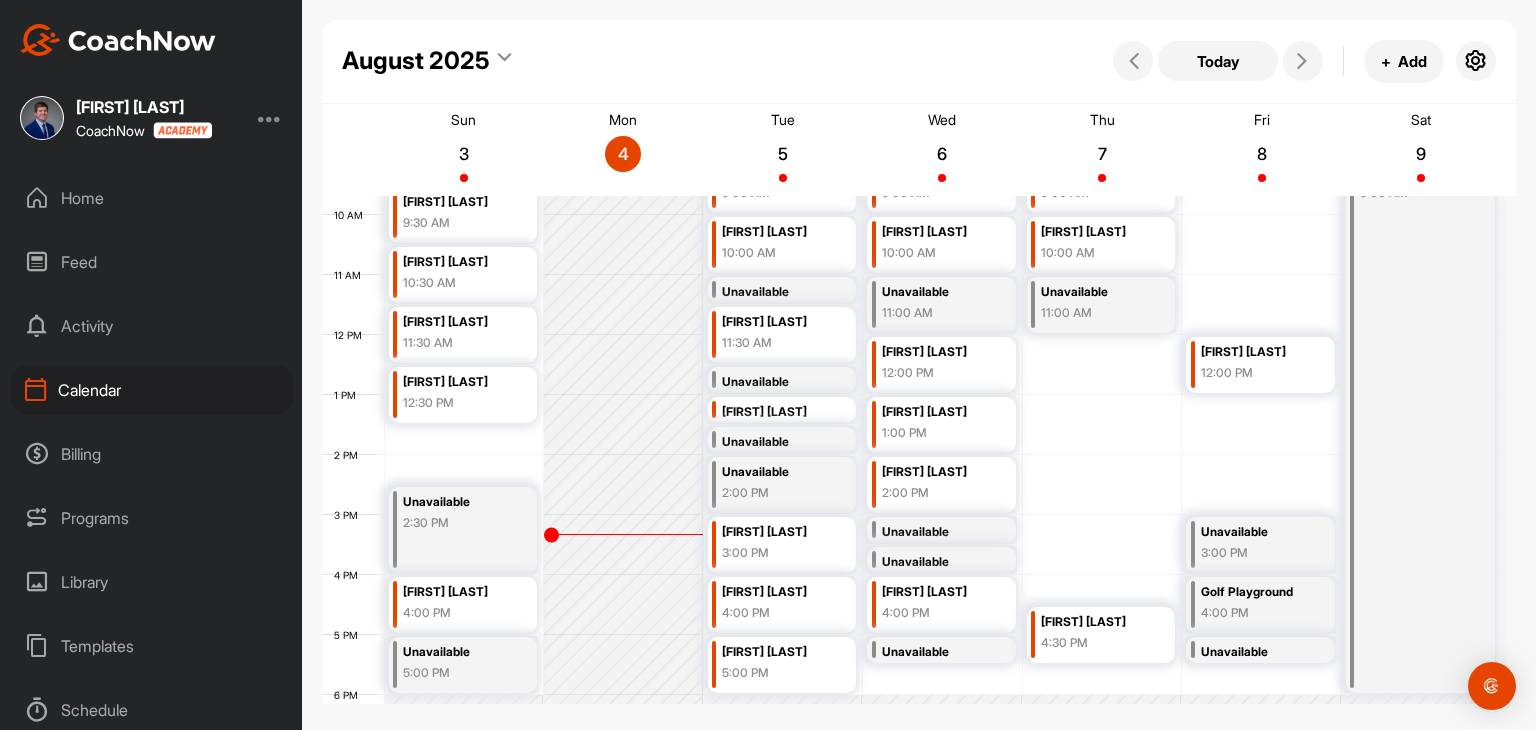 scroll, scrollTop: 632, scrollLeft: 0, axis: vertical 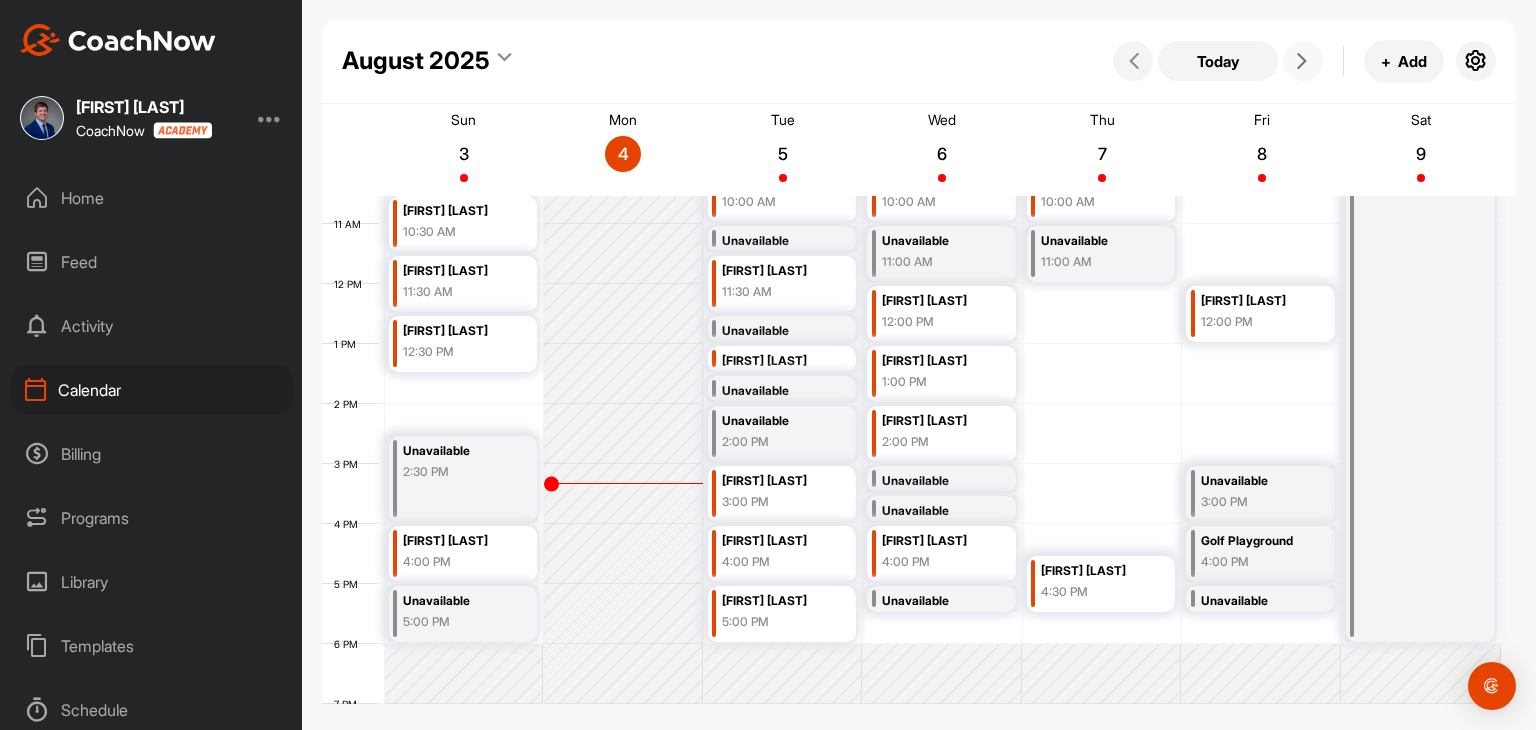 click at bounding box center [1302, 61] 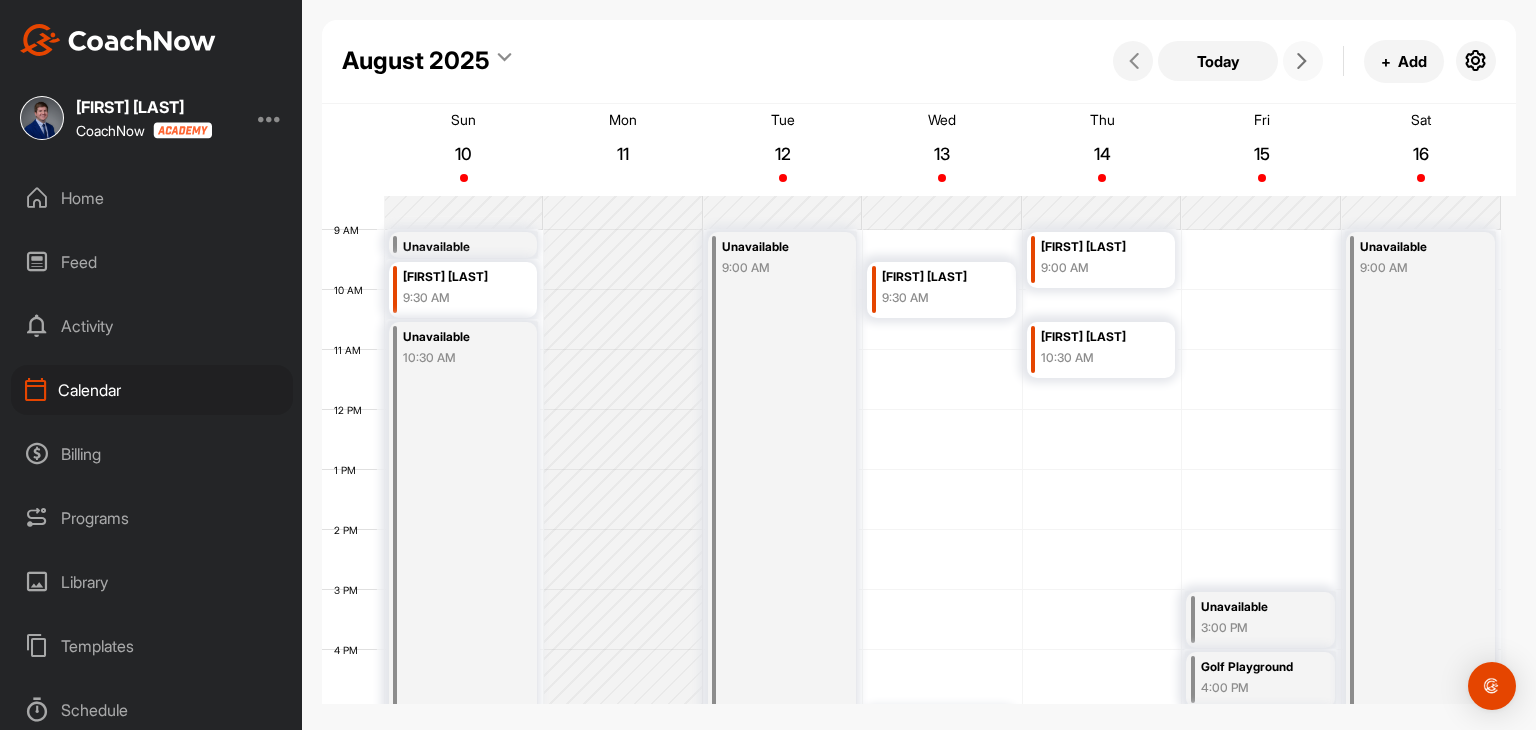 scroll, scrollTop: 447, scrollLeft: 0, axis: vertical 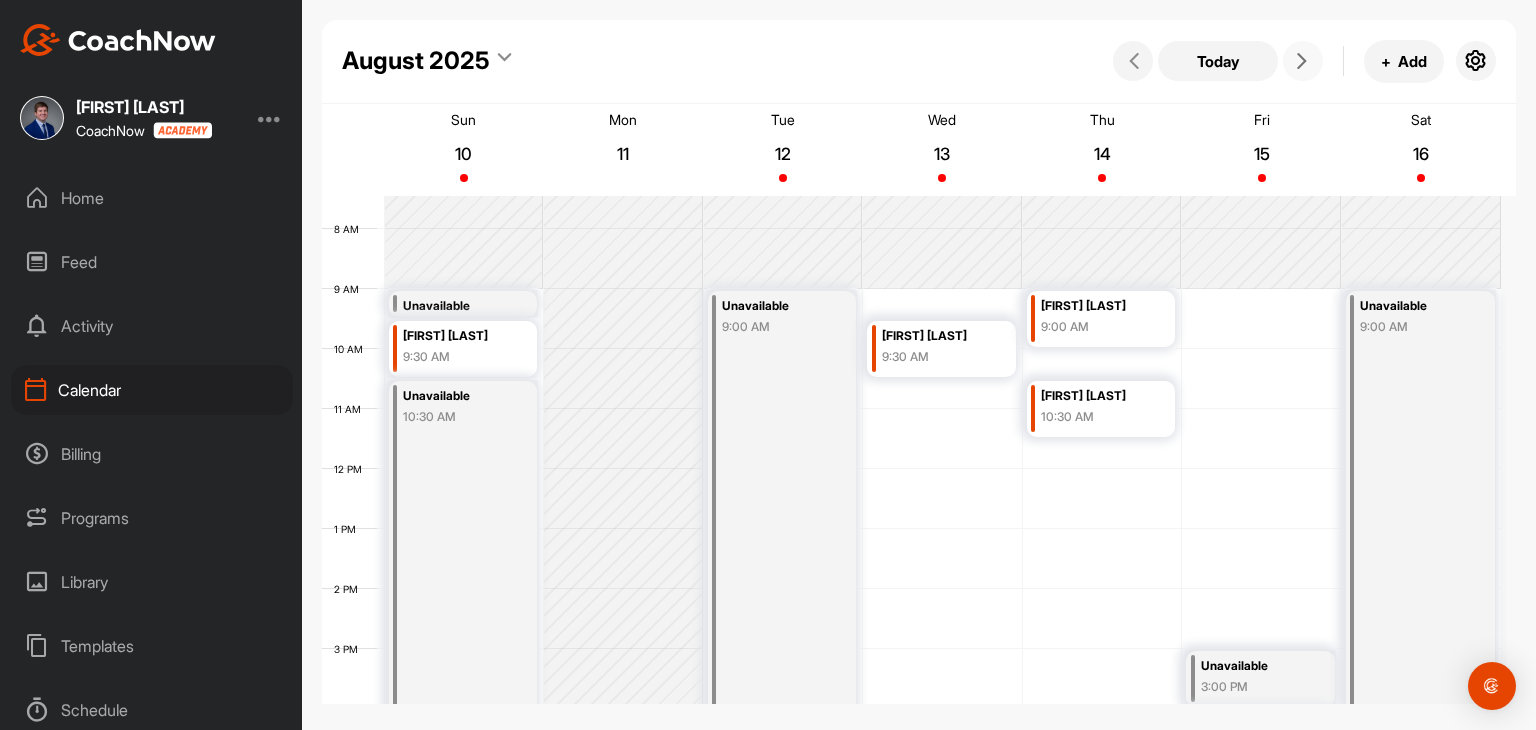 click on "[FIRST] [LAST]" at bounding box center (1097, 396) 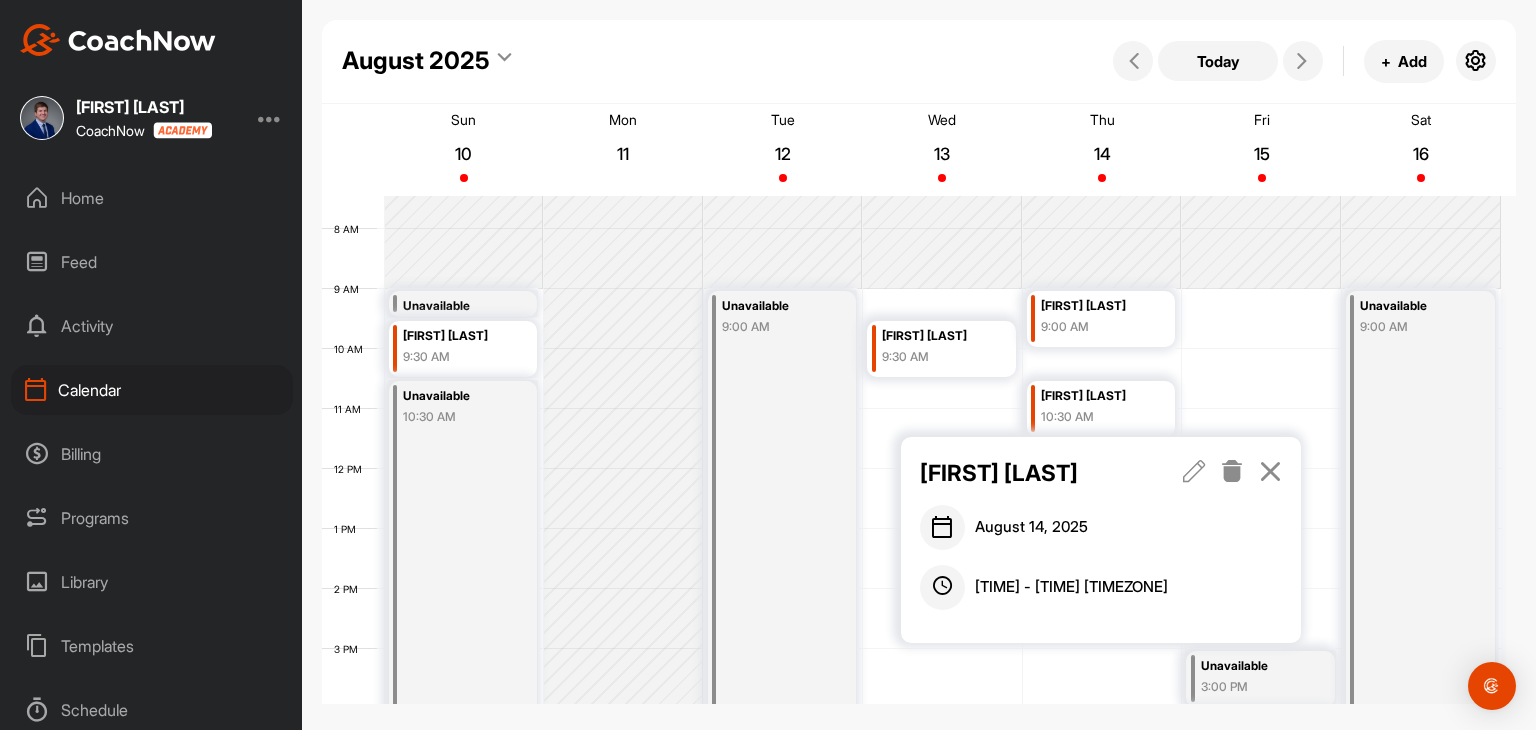 click at bounding box center [1270, 471] 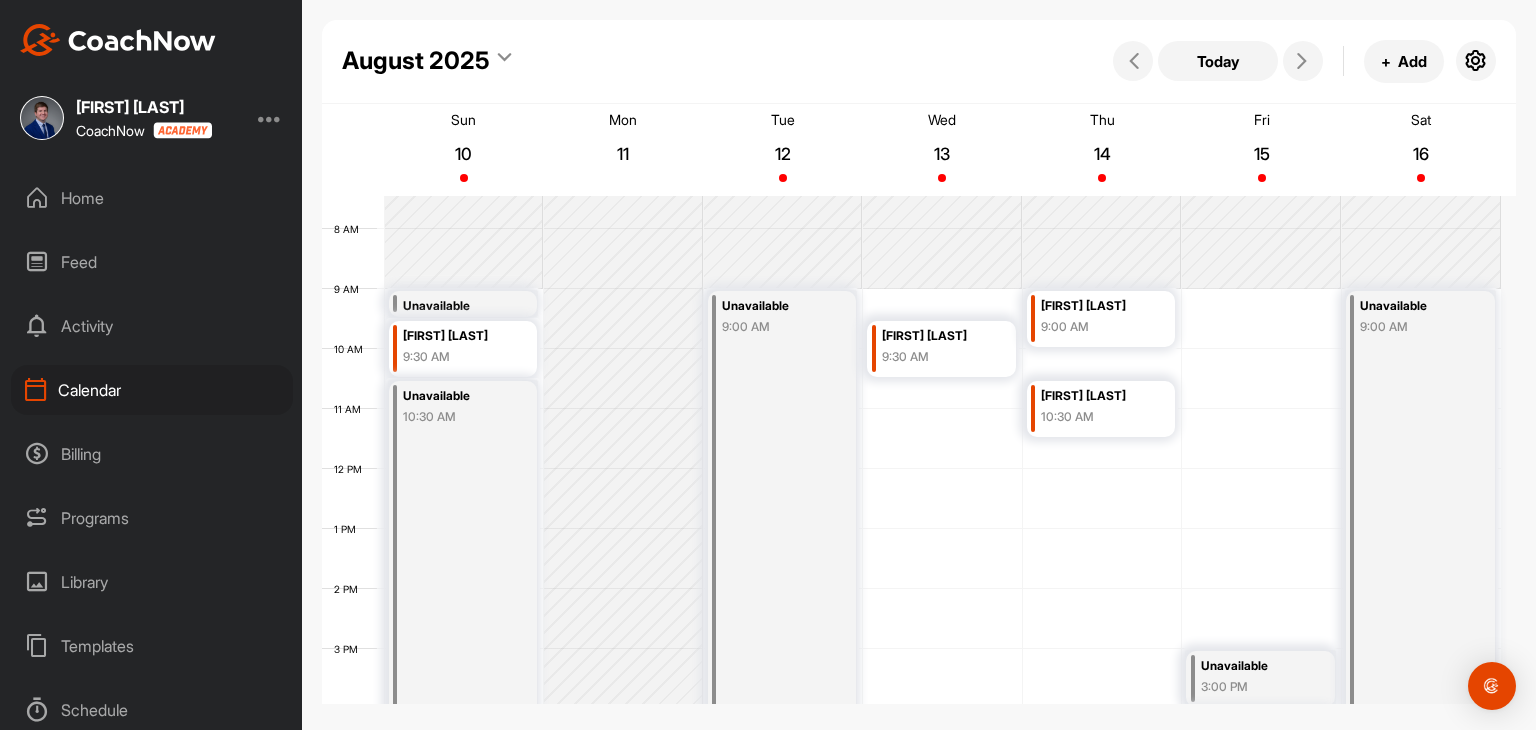 click on "[TIME] [TIME] [TIME] [TIME] [TIME] [TIME] [TIME] [TIME] [TIME] [TIME] [TIME] [TIME] [TIME] [TIME] [TIME] [TIME] [TIME] [TIME] [TIME] [TIME] [TIME] [TIME] [TIME] [TIME] Unavailable [TIME] [FIRST] [LAST] [TIME] Unavailable [TIME] Unavailable [TIME] [FIRST] [LAST] [TIME] [FIRST] [LAST] [TIME] [FIRST] [LAST] [TIME] Unavailable [TIME] [FIRST] [LAST] [TIME] [TIME] Unavailable [TIME] [TIME]" at bounding box center [911, 469] 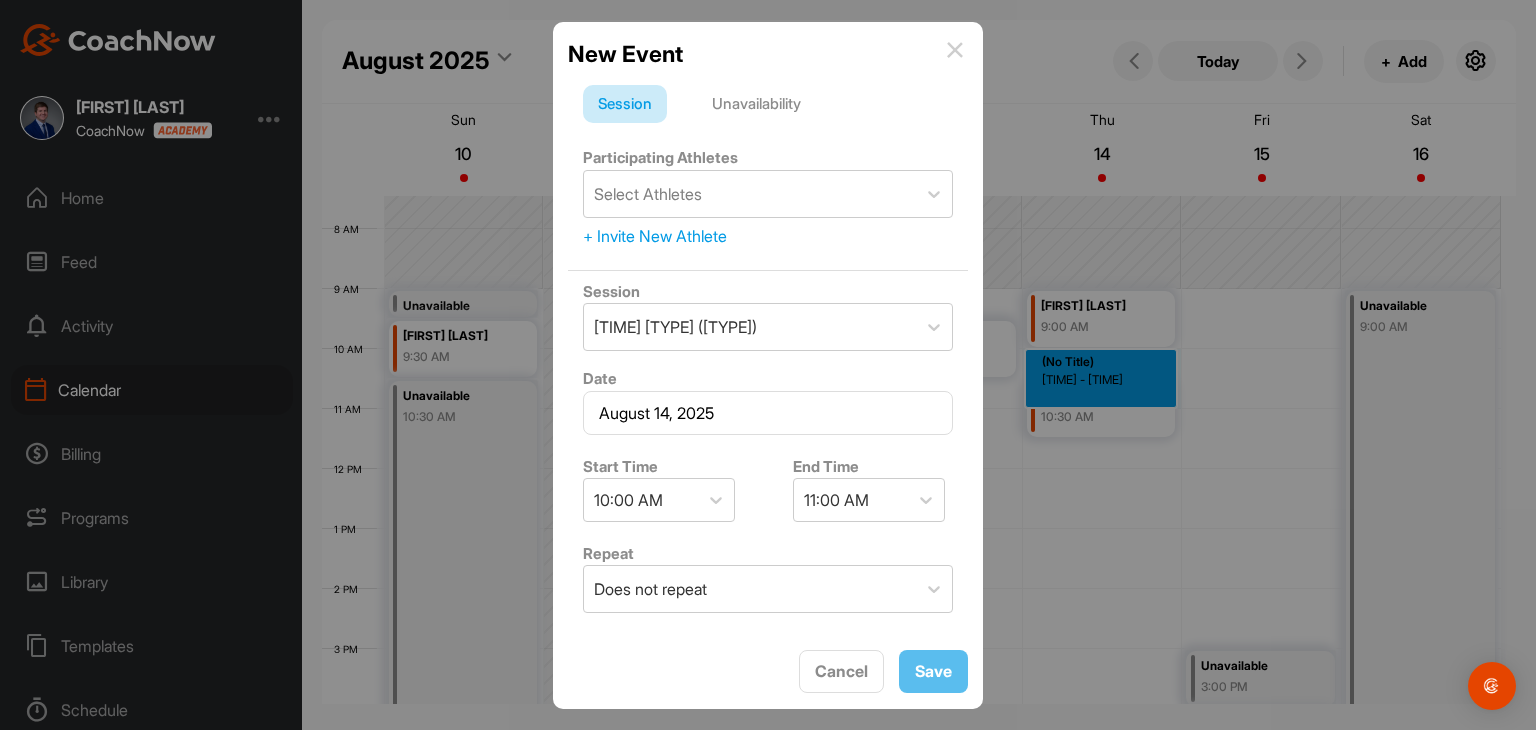 click on "Unavailability" at bounding box center (756, 104) 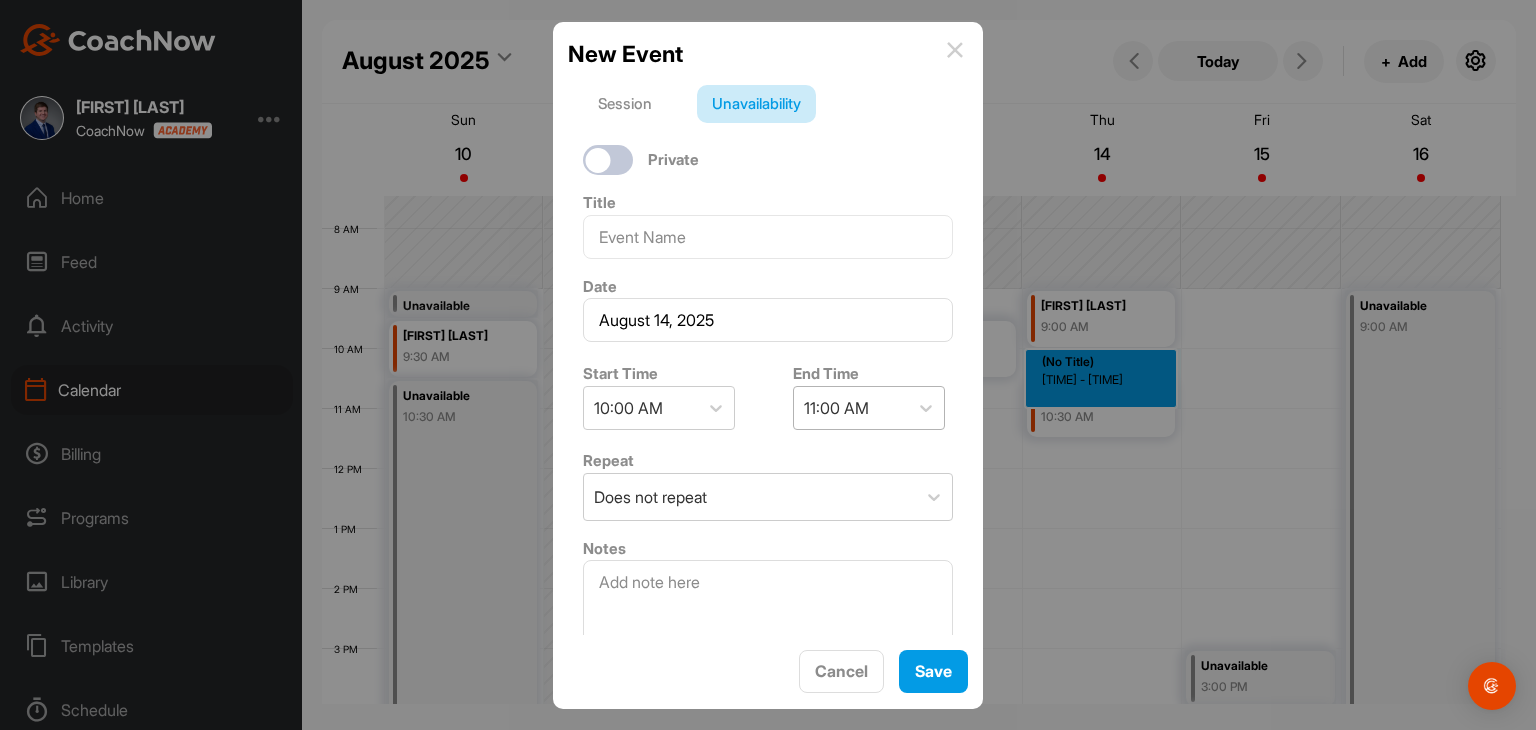 click on "11:00 AM" at bounding box center [836, 408] 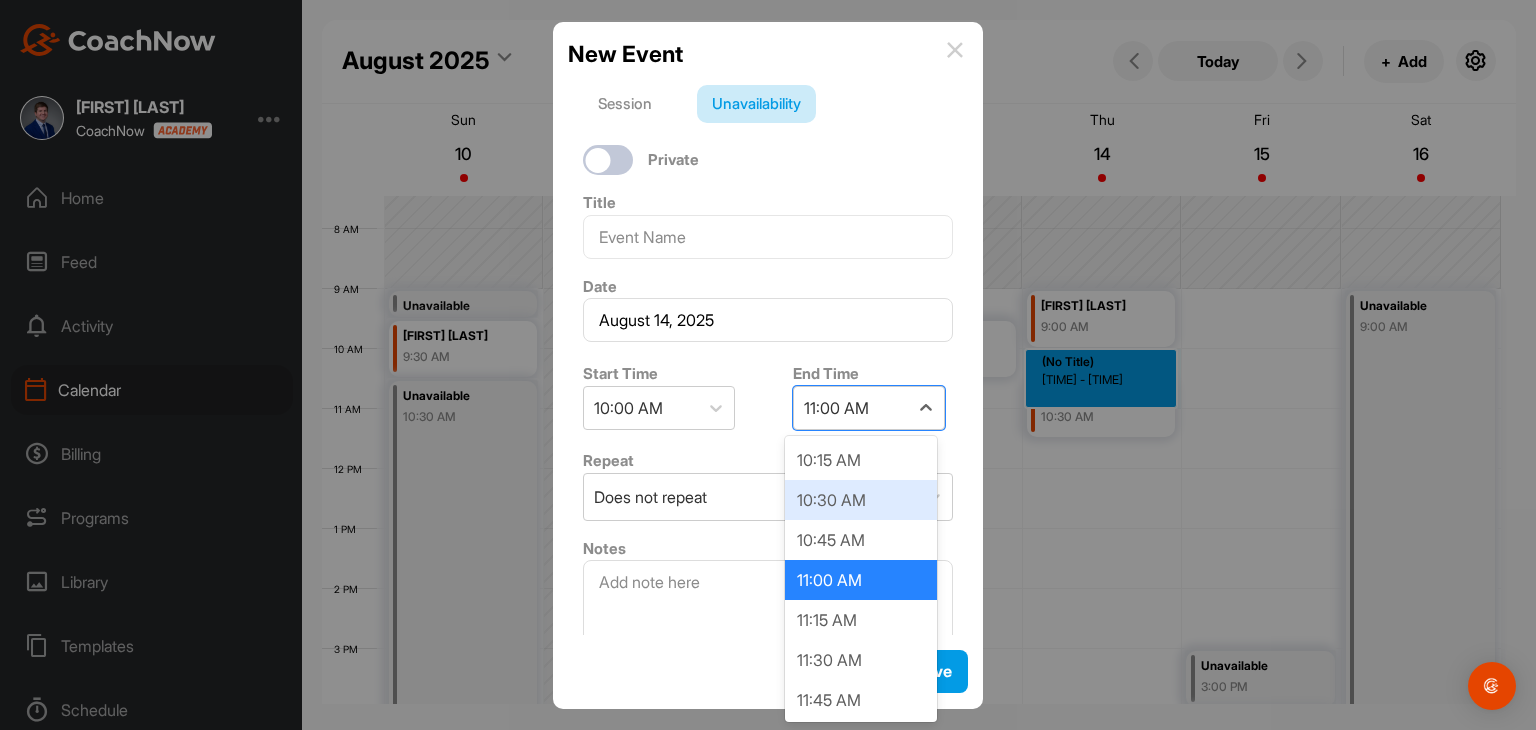 click on "10:30 AM" at bounding box center (861, 500) 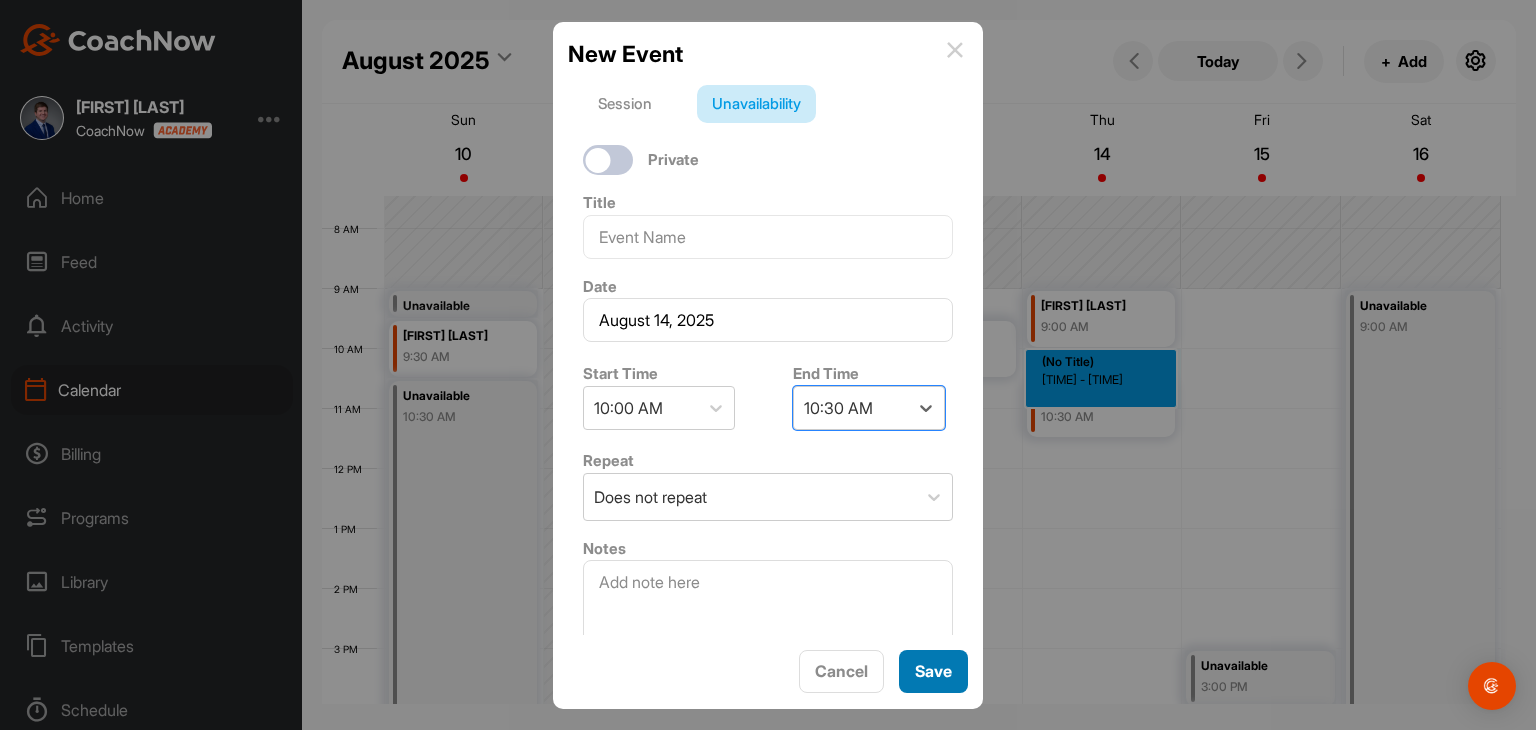 click on "Save" at bounding box center (933, 671) 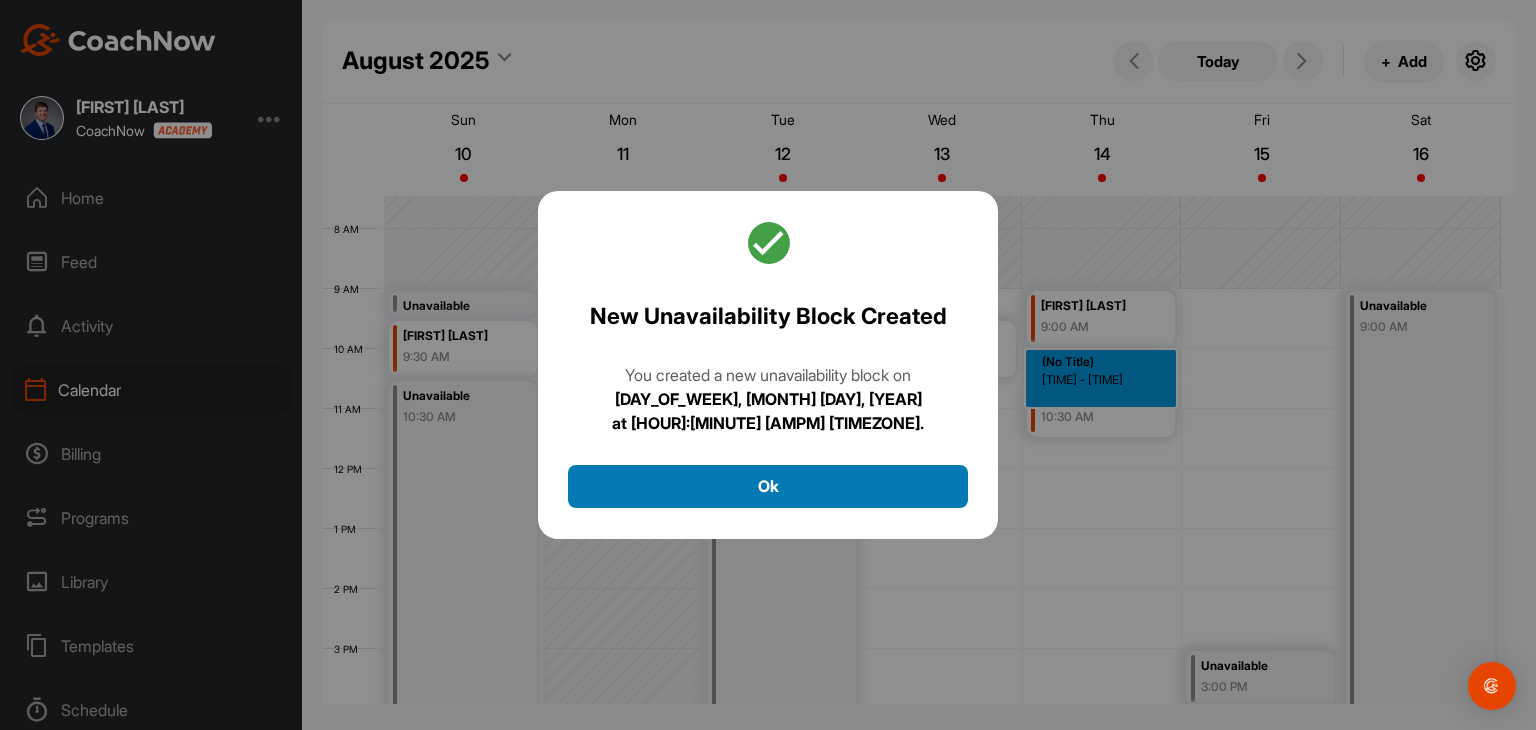 click on "Ok" at bounding box center [768, 486] 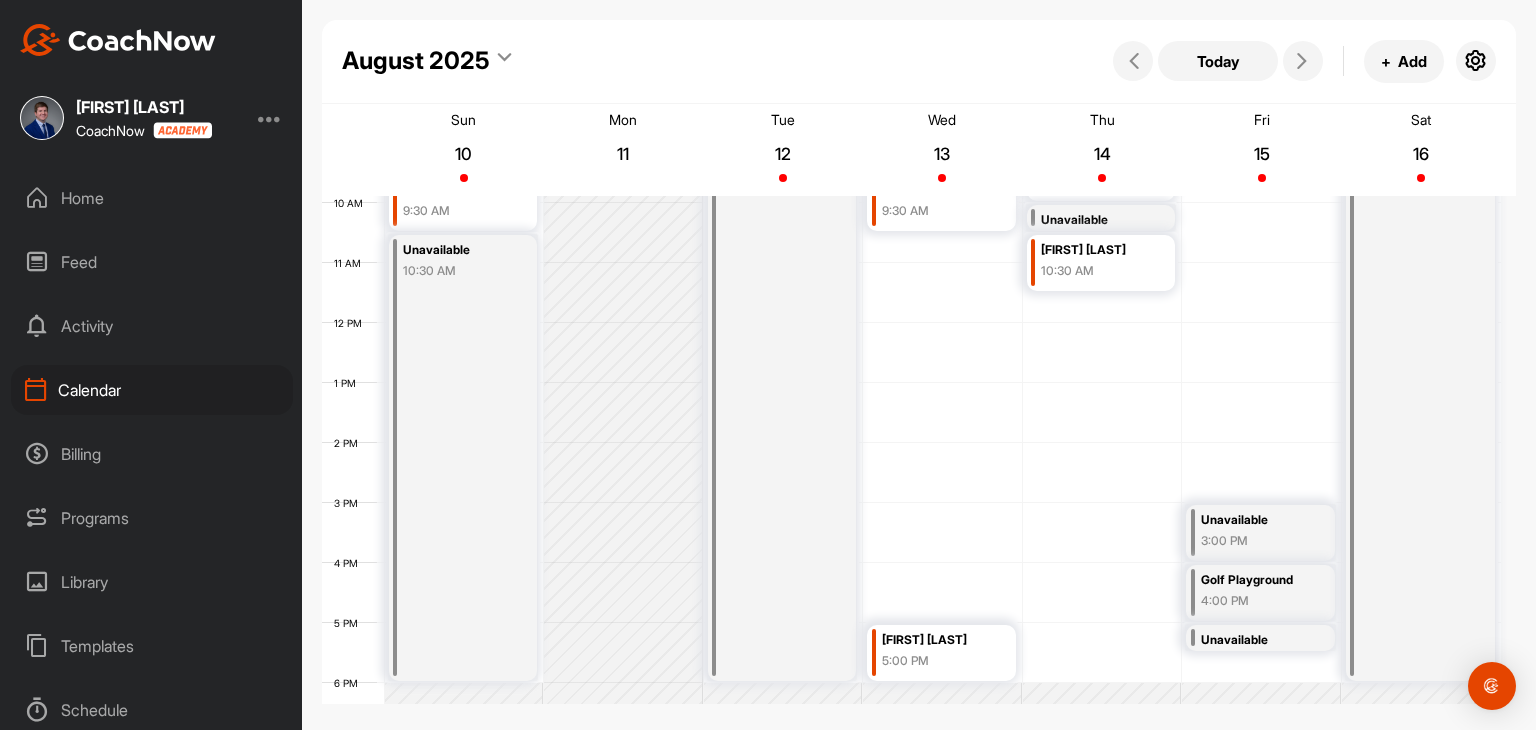 scroll, scrollTop: 547, scrollLeft: 0, axis: vertical 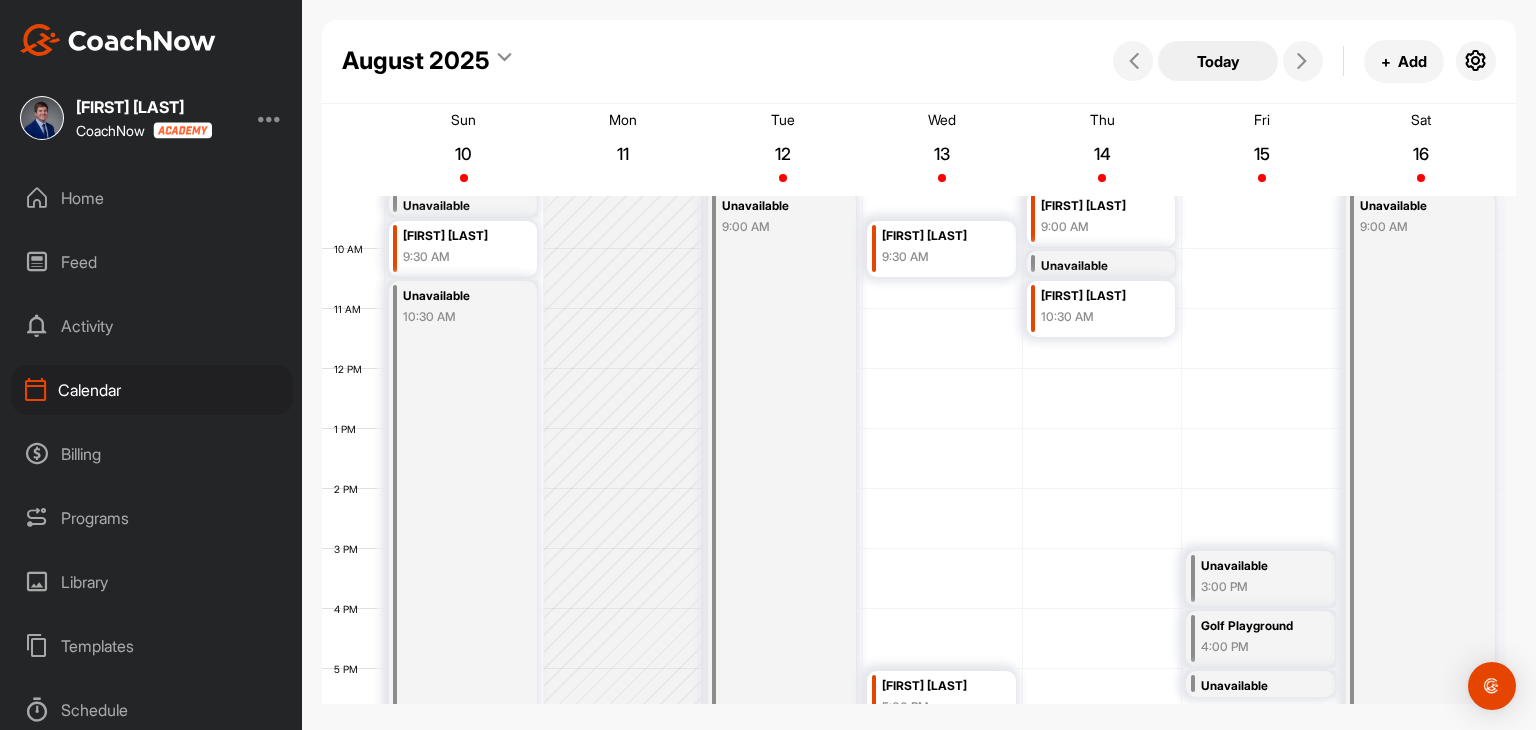 click on "Today" at bounding box center [1218, 61] 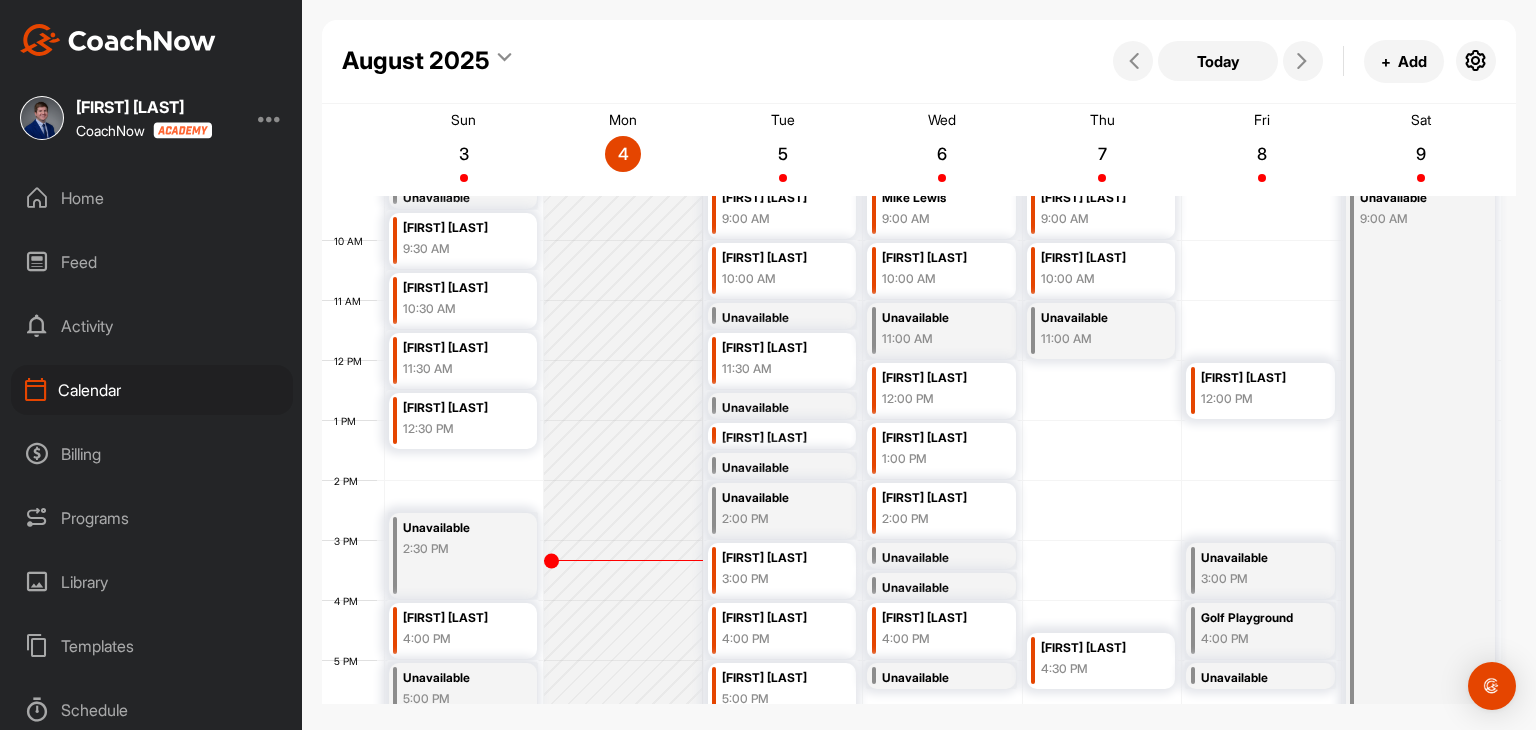 scroll, scrollTop: 432, scrollLeft: 0, axis: vertical 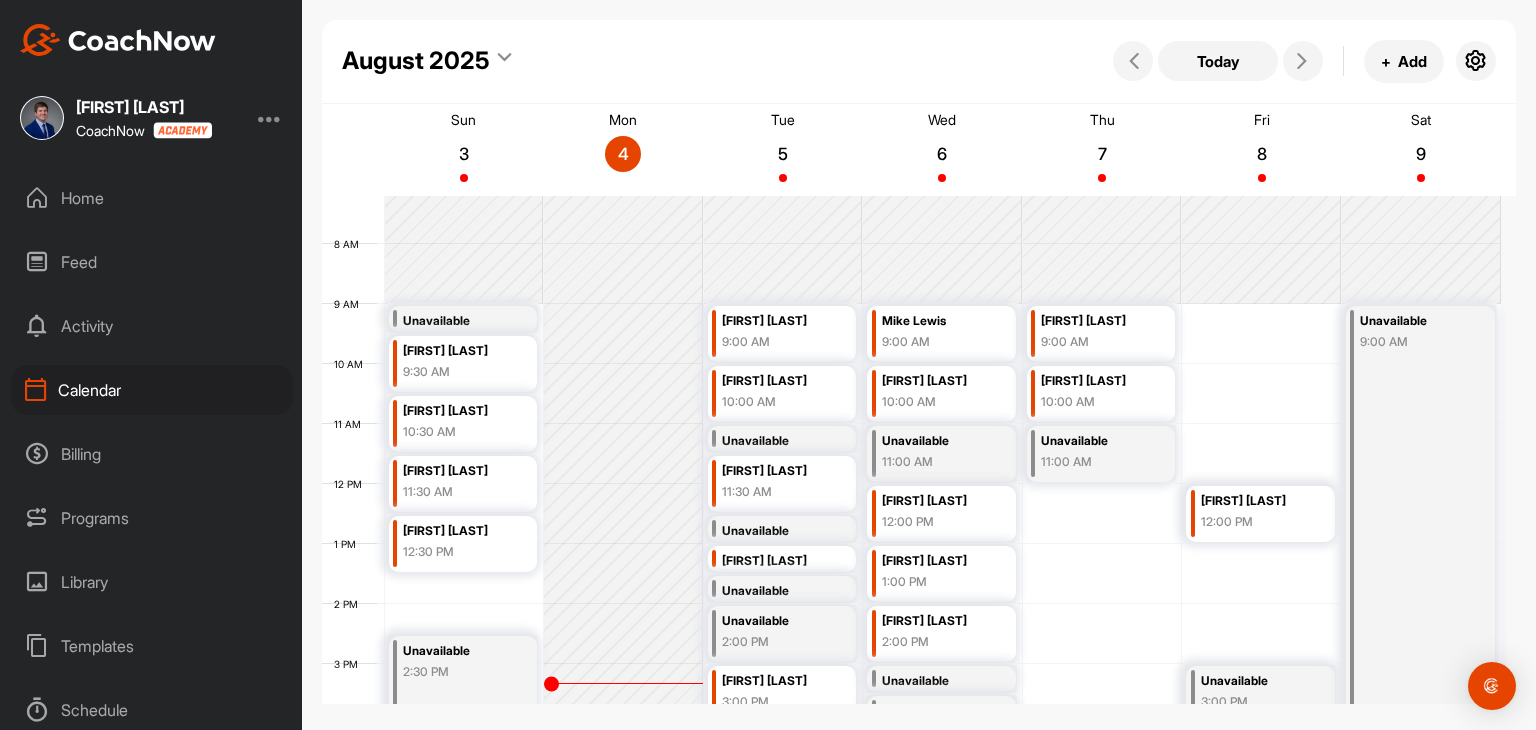 click on "Programs" at bounding box center (152, 518) 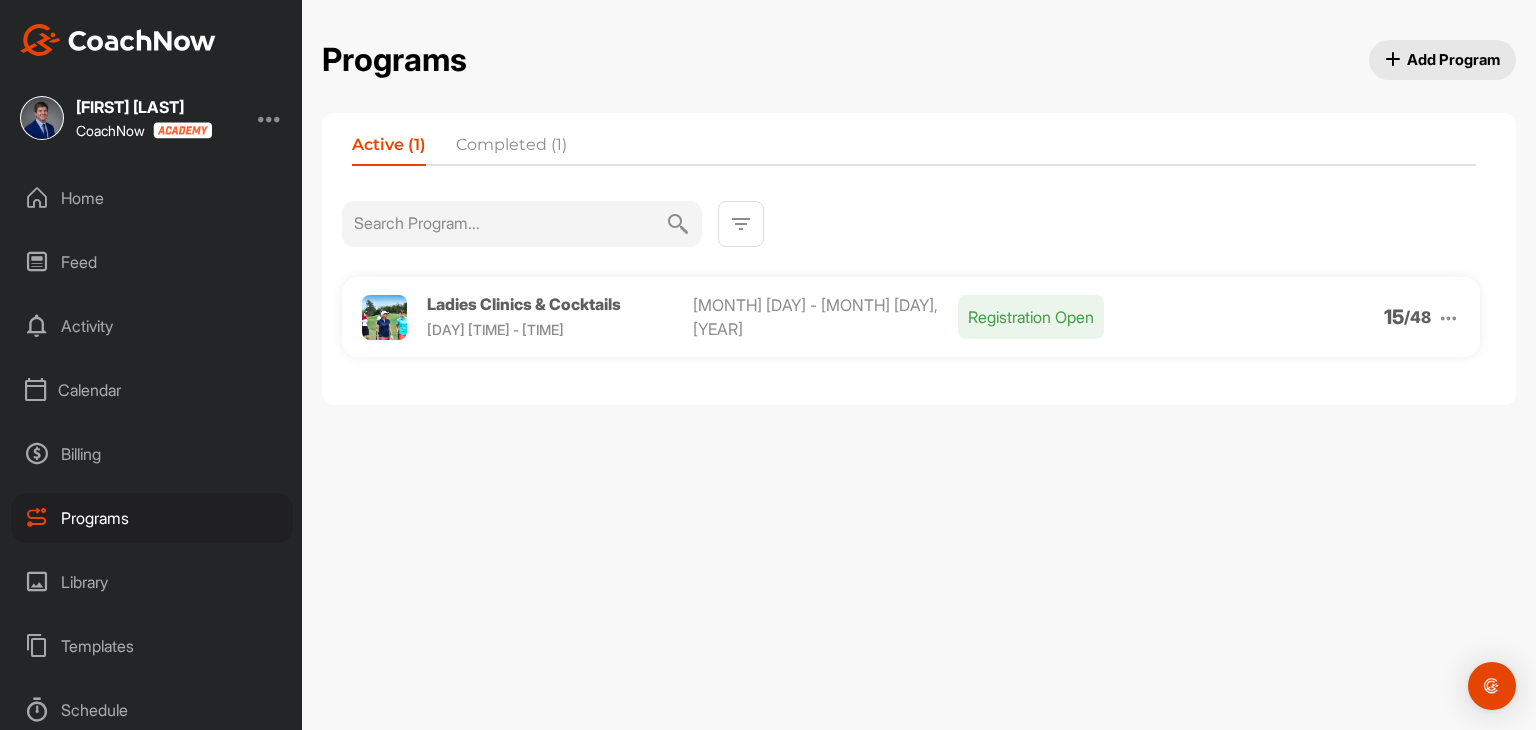 click on "Billing" at bounding box center [152, 454] 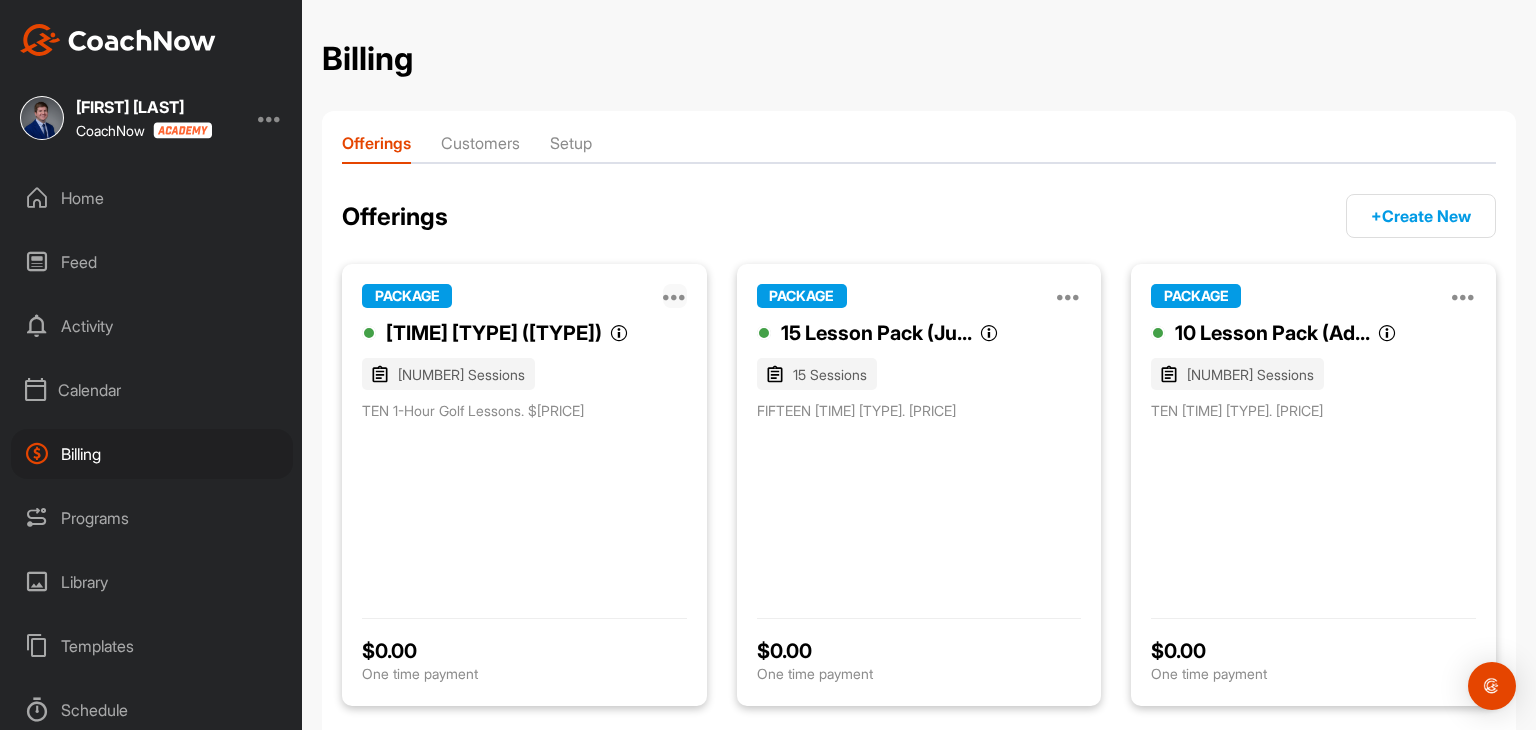 click at bounding box center (675, 296) 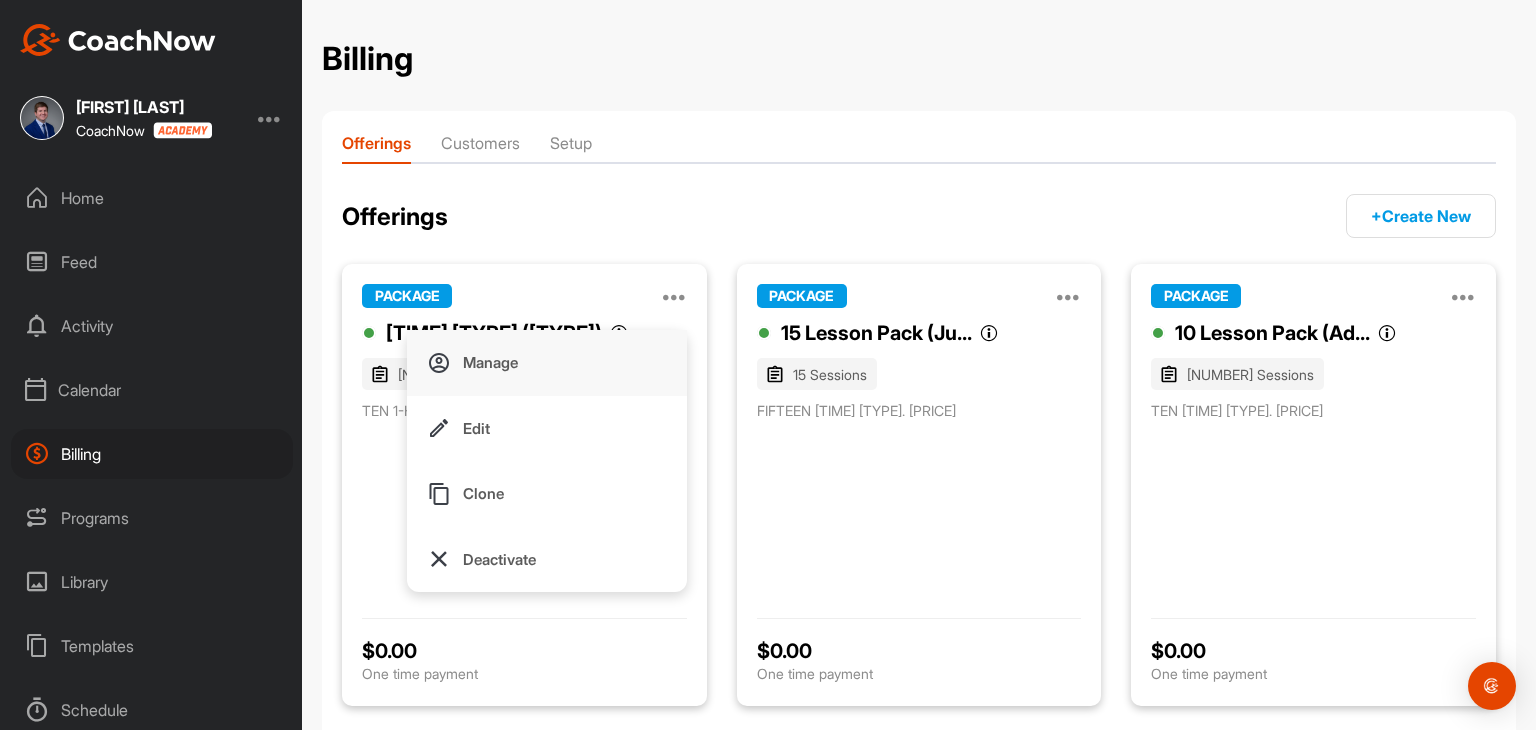 click on "Manage" at bounding box center [547, 363] 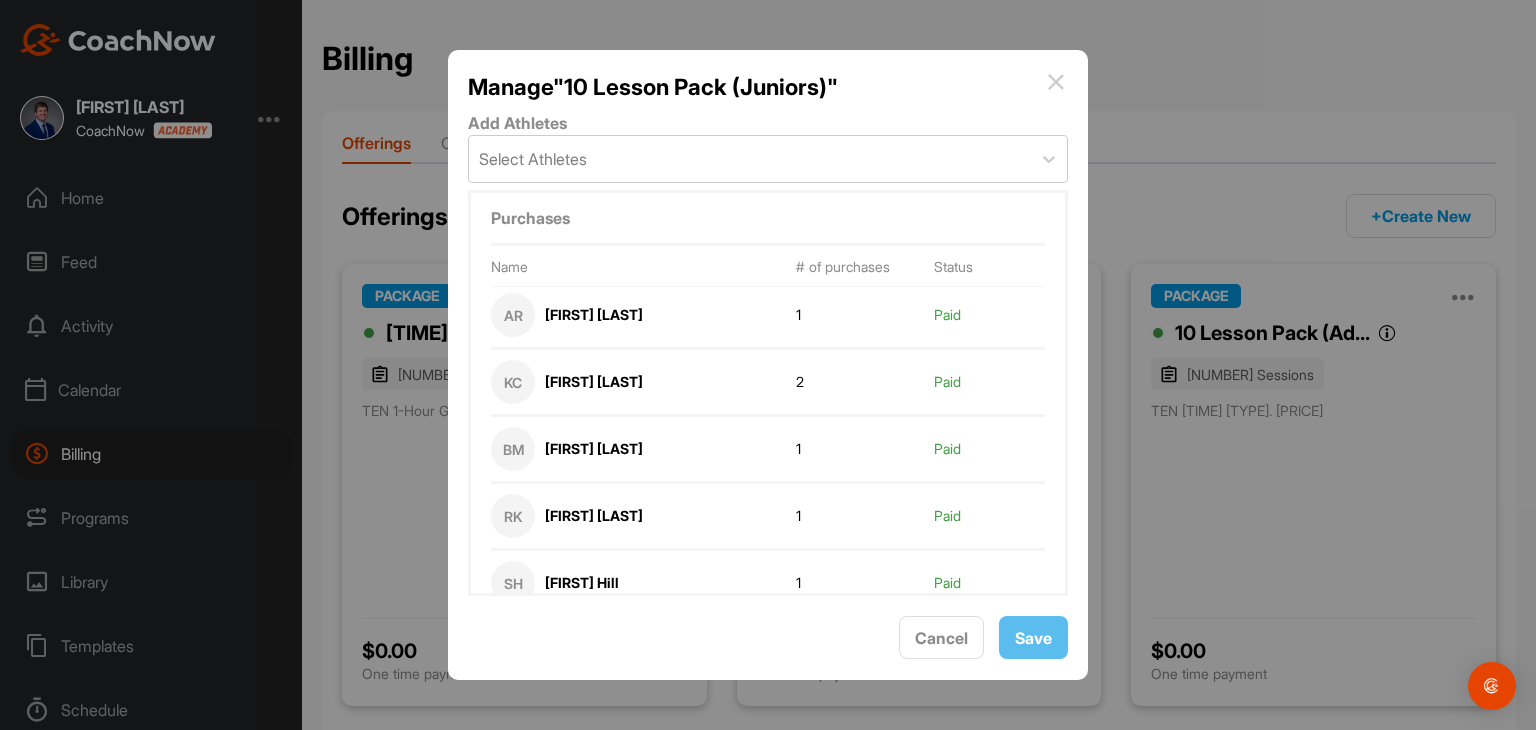 scroll, scrollTop: 0, scrollLeft: 0, axis: both 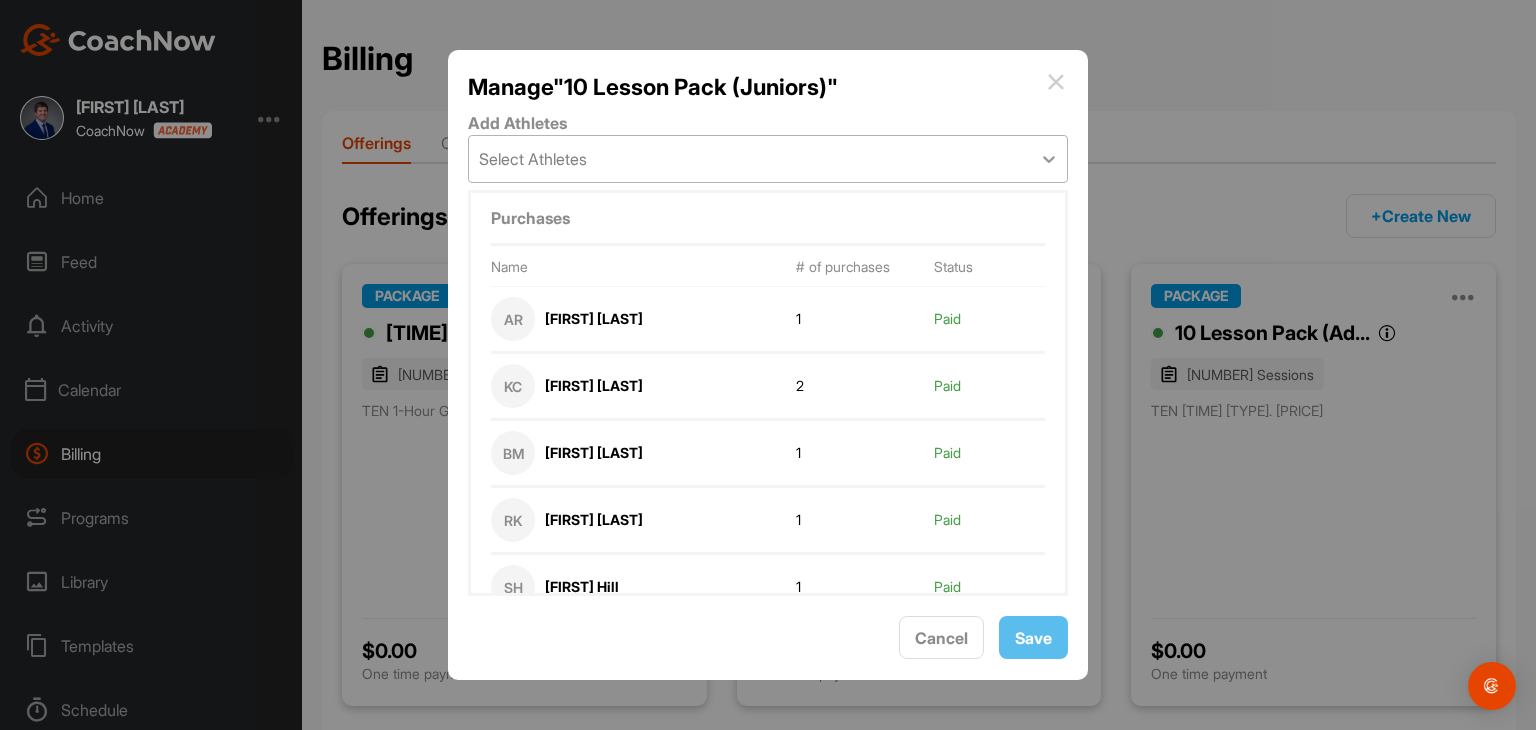 click 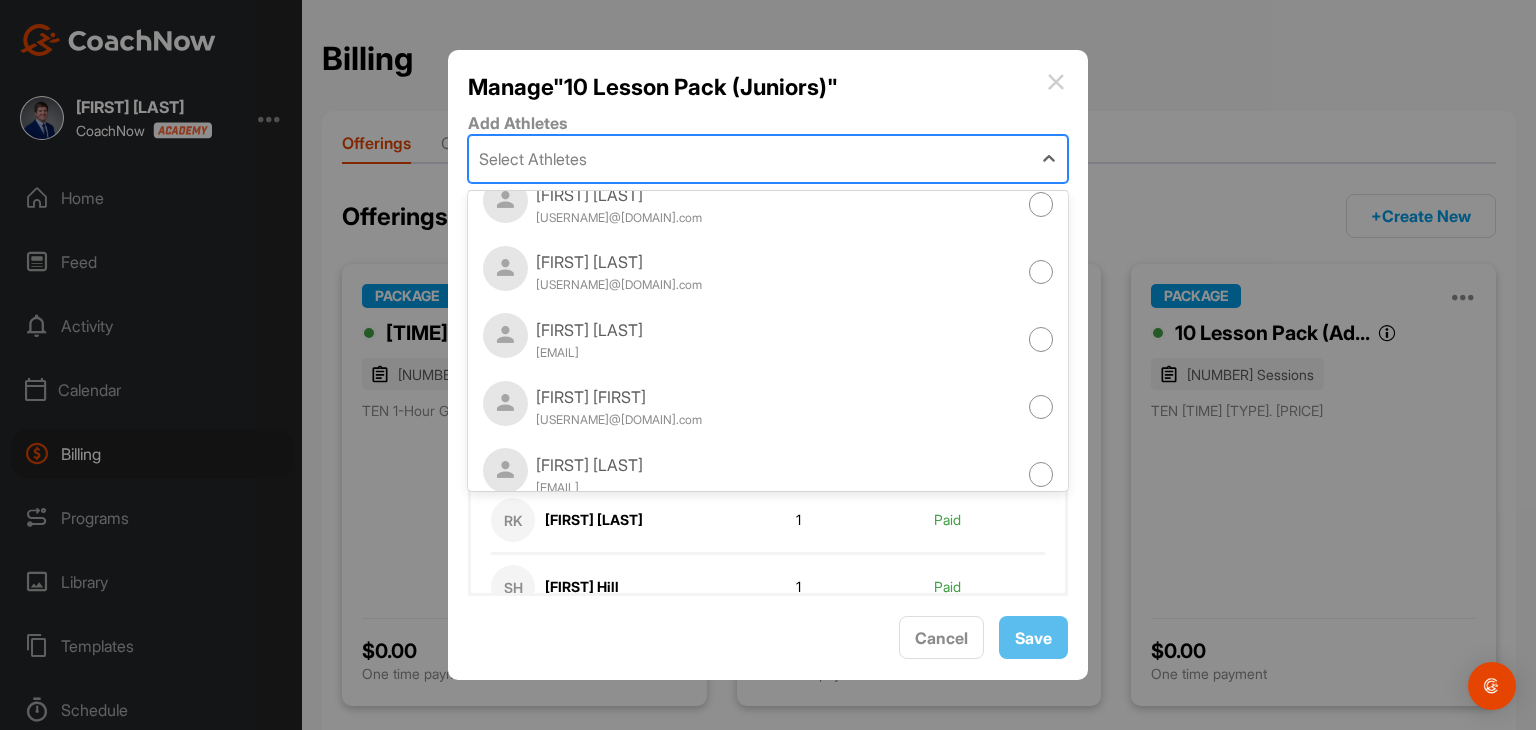 scroll, scrollTop: 100, scrollLeft: 0, axis: vertical 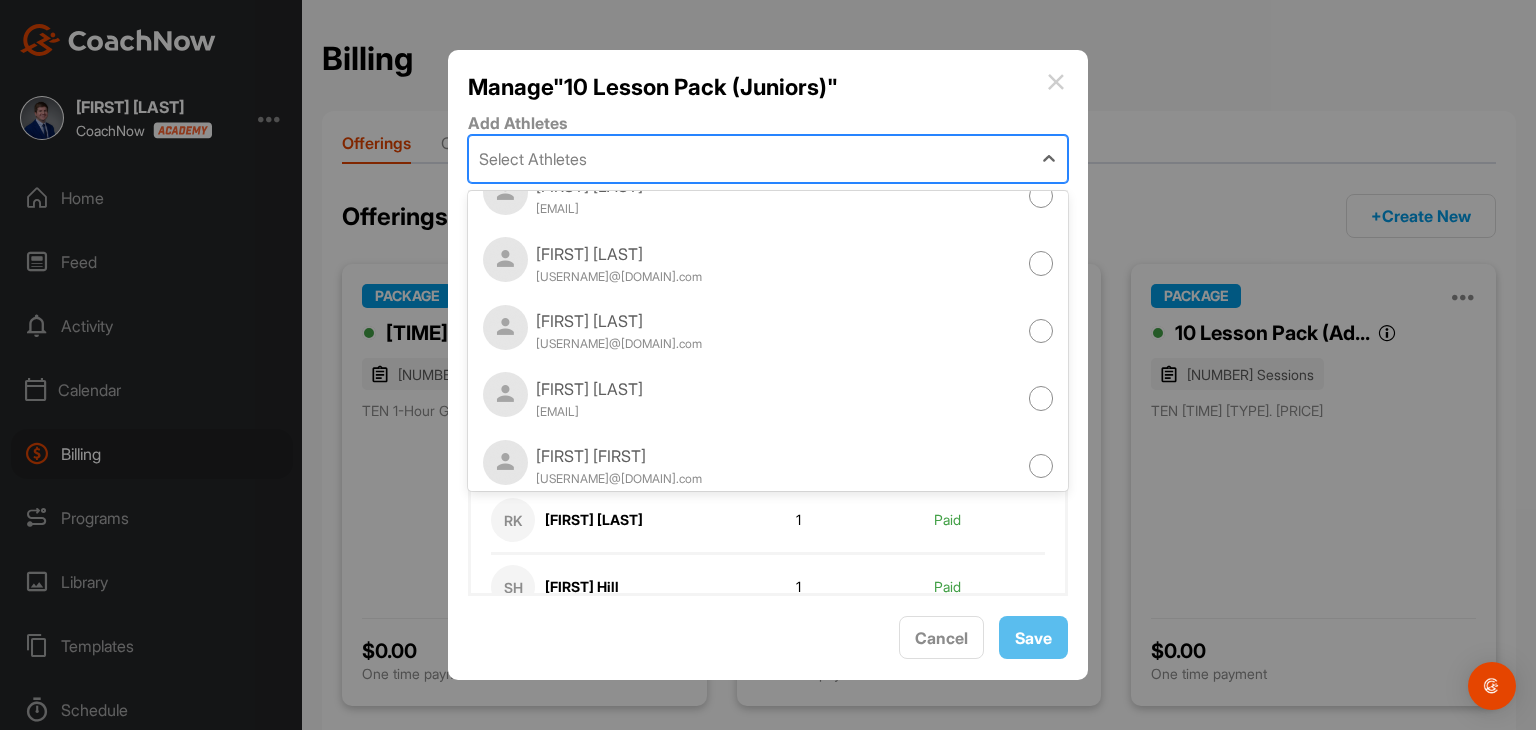 click at bounding box center (1056, 82) 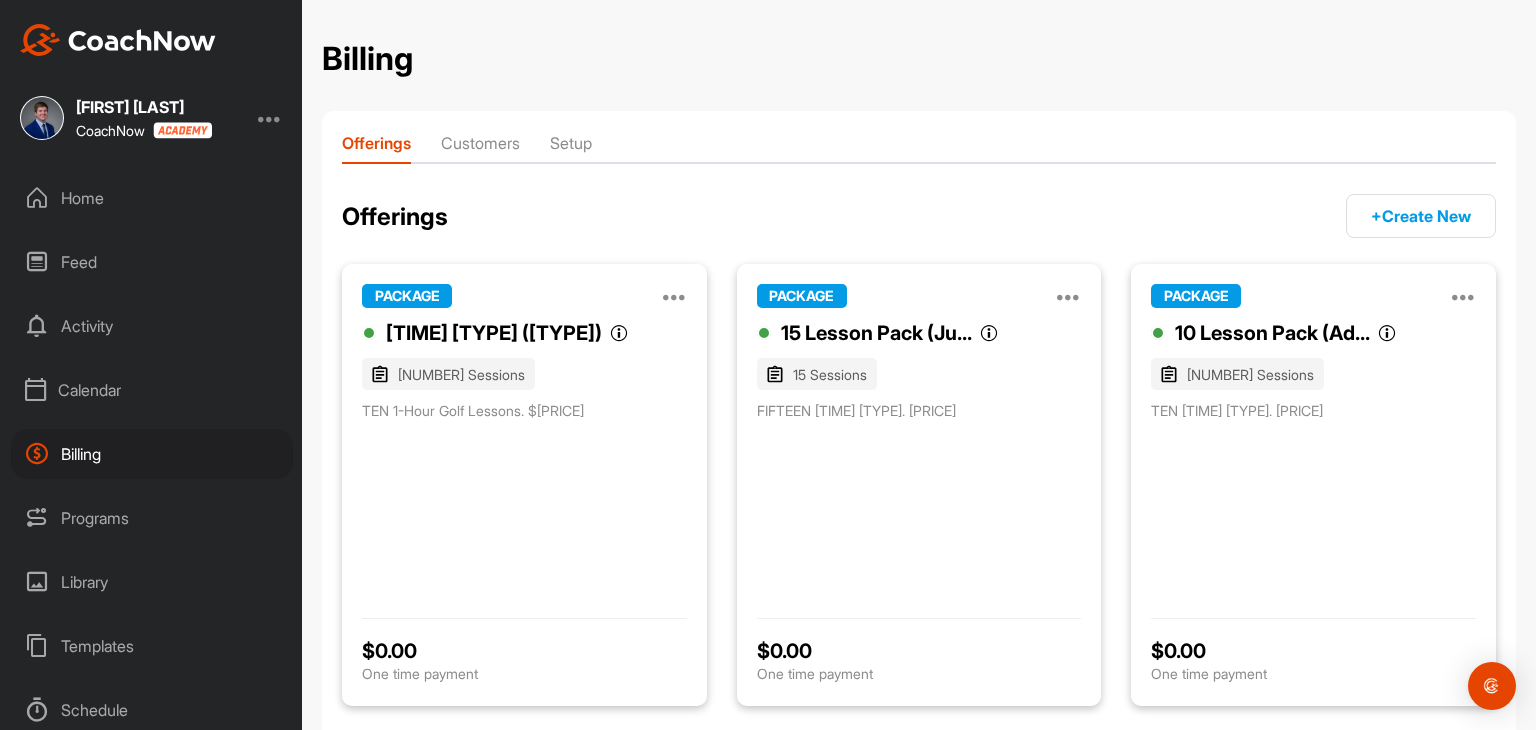 click on "PACKAGE Manage Edit Clone Deactivate 15 Lesson Pack (Ju... 15 Lesson Pack (Juniors) 15 Sessions FIFTEEN 1-Hour Golf Lessons.
$[PRICE] $ [PRICE] One time payment" at bounding box center (919, 485) 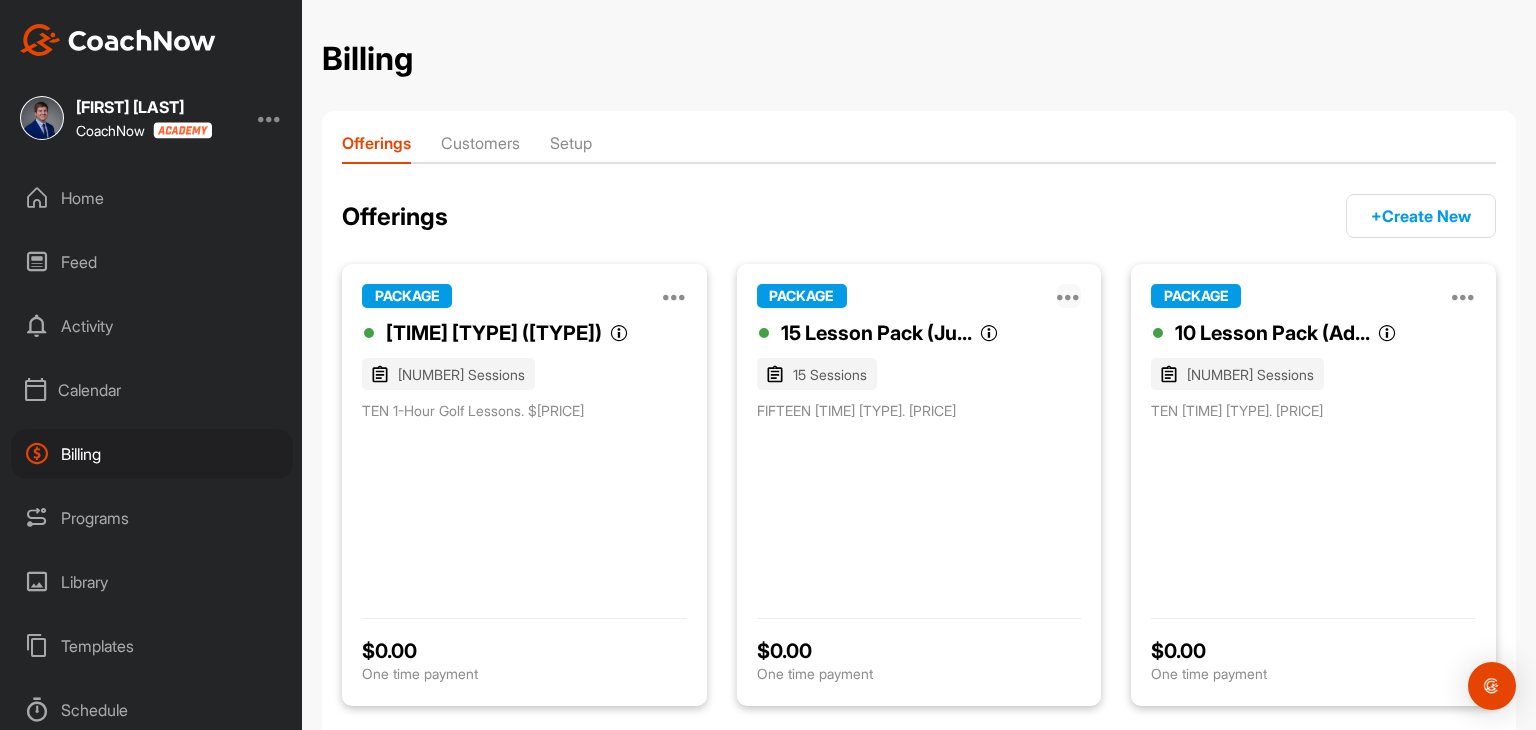 click at bounding box center [1069, 296] 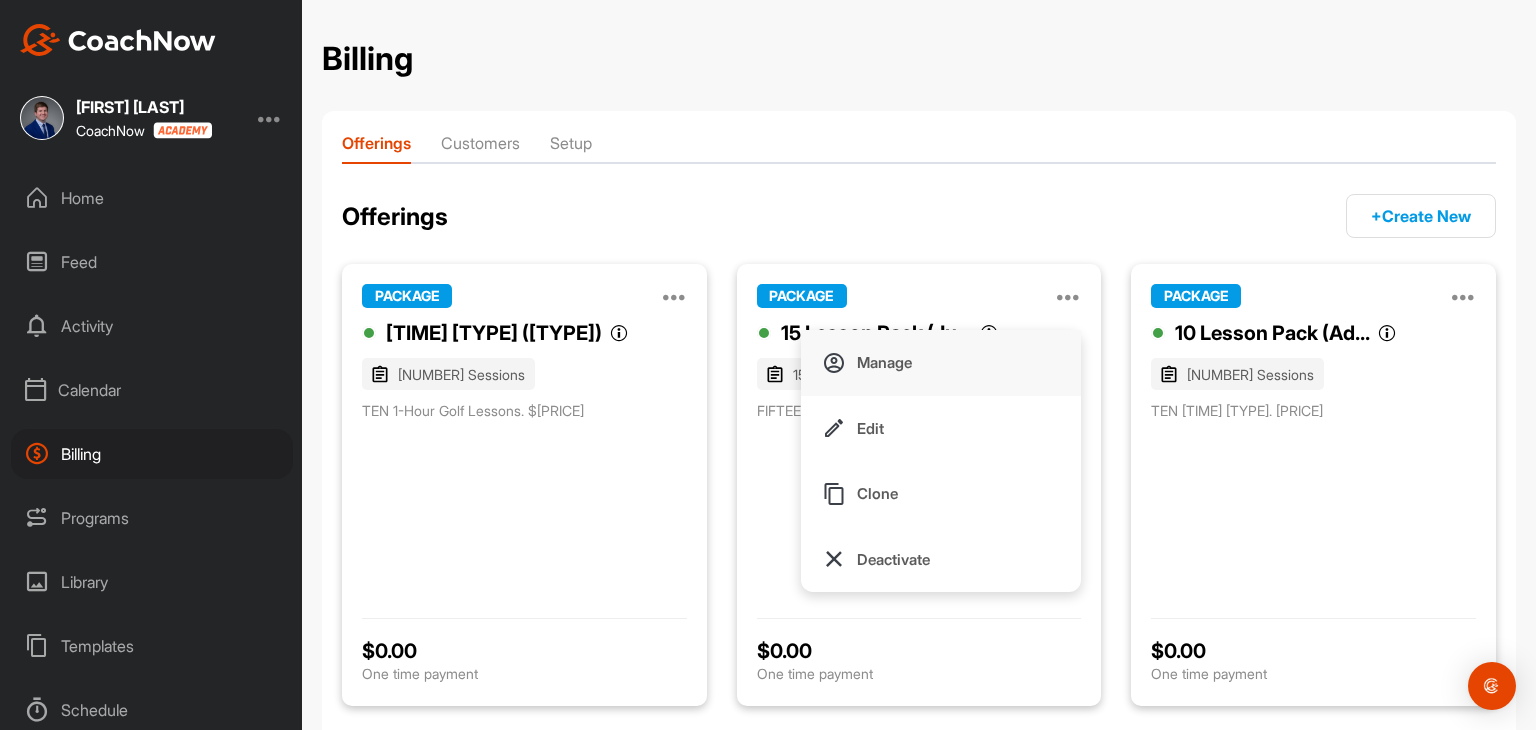 click on "Manage" at bounding box center (941, 363) 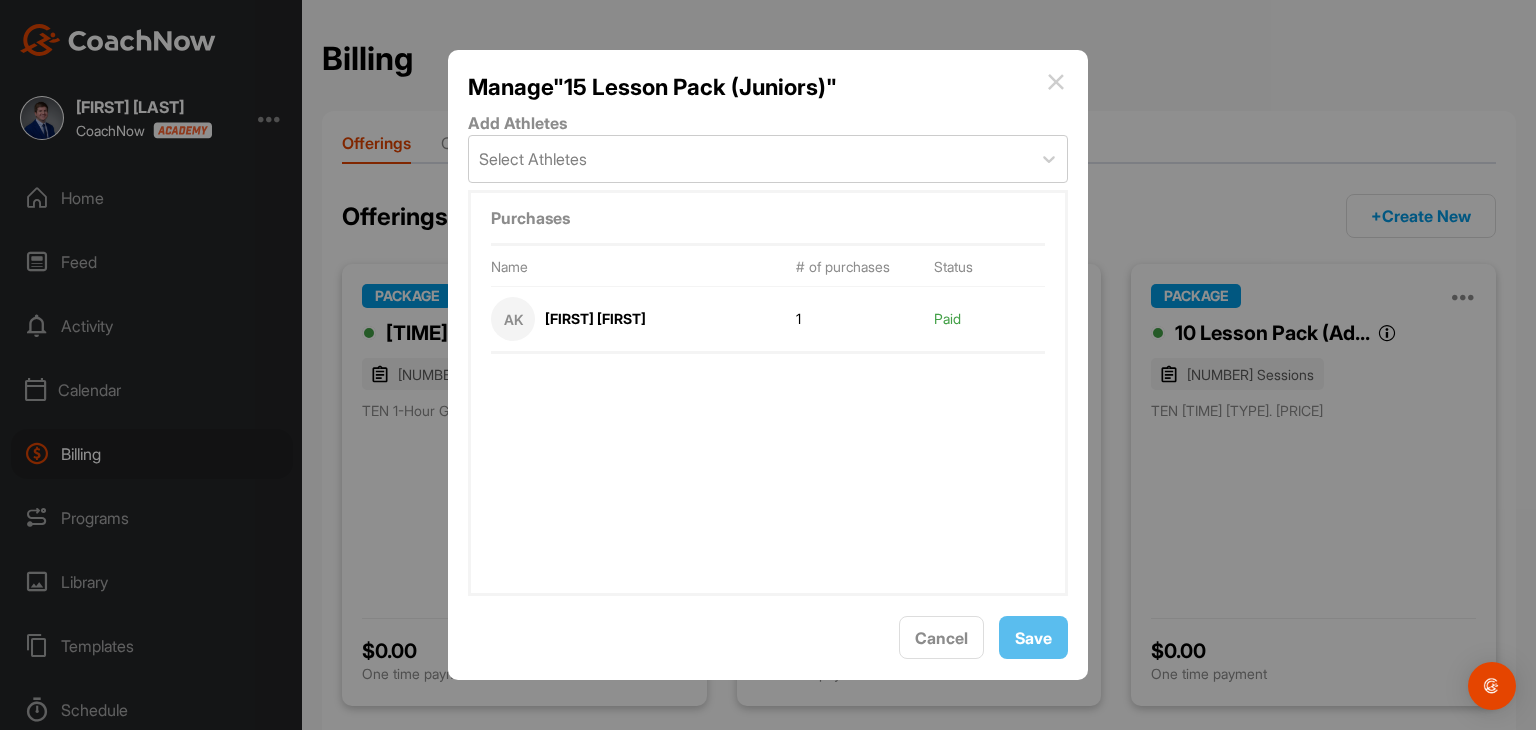 click at bounding box center [1056, 82] 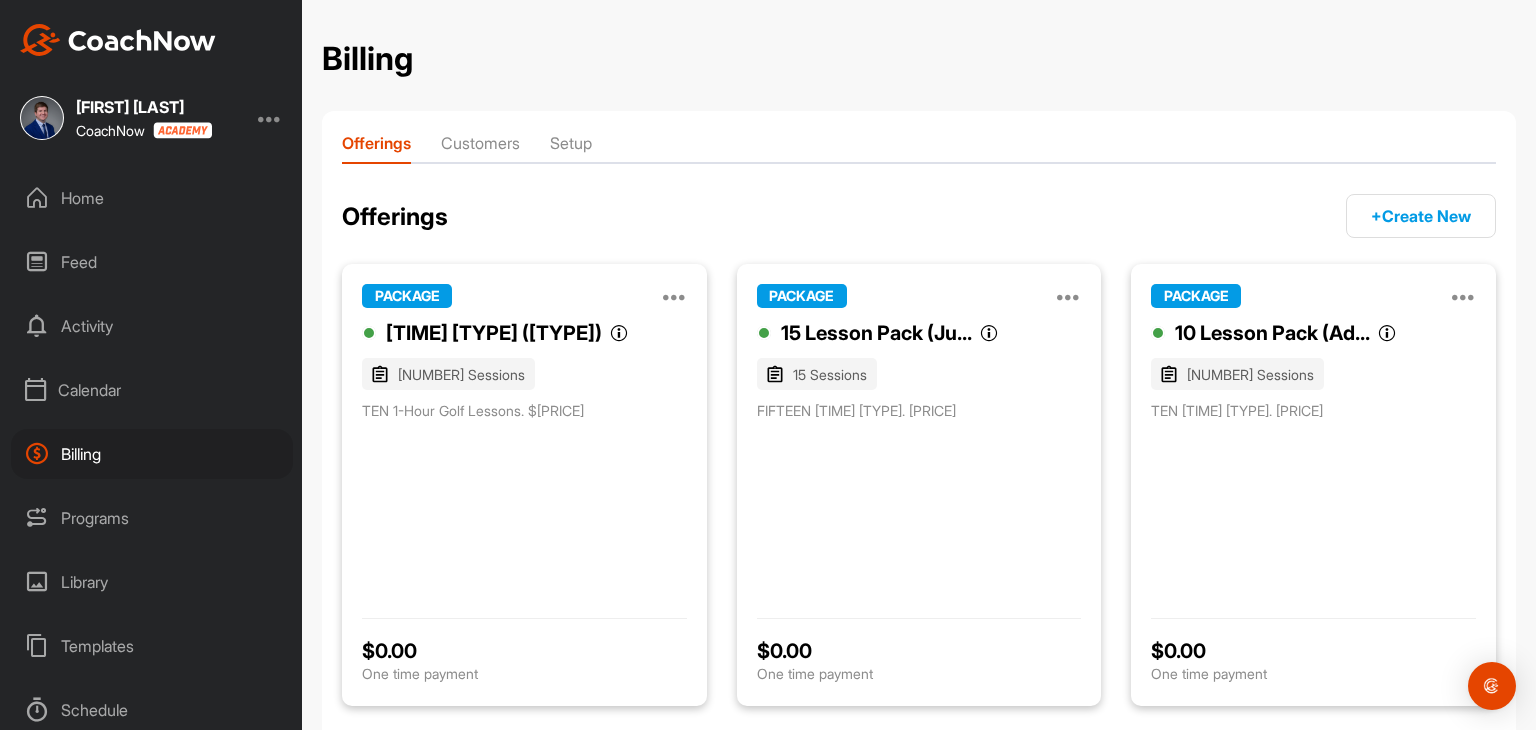 click on "PACKAGE Manage Edit Clone Deactivate 10 Lesson Pack (Ad... 10 Lesson Pack (Adults) 10 Sessions TEN 1-Hour Golf Lessons.
$[PRICE] $ [PRICE] One time payment" at bounding box center (1313, 485) 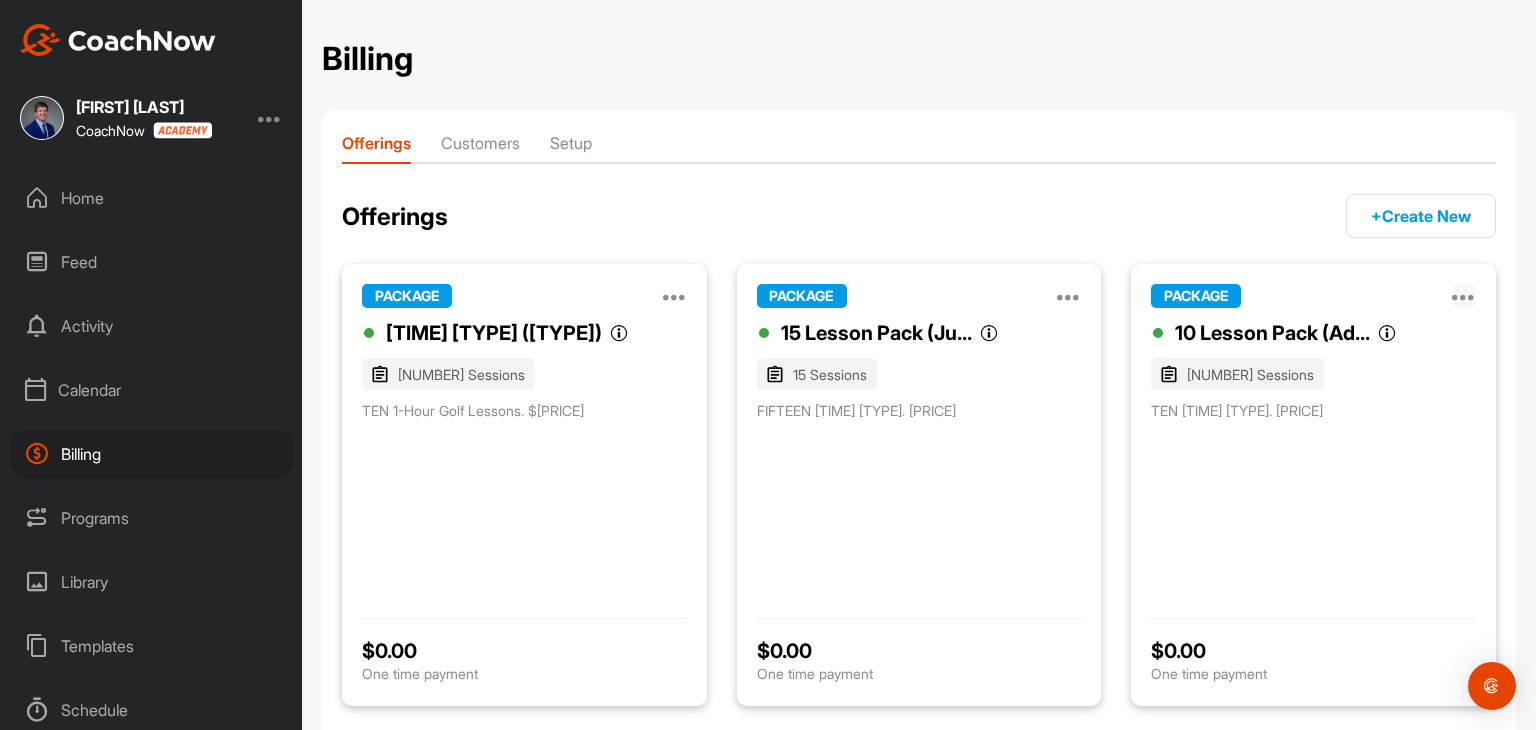 click at bounding box center (1464, 296) 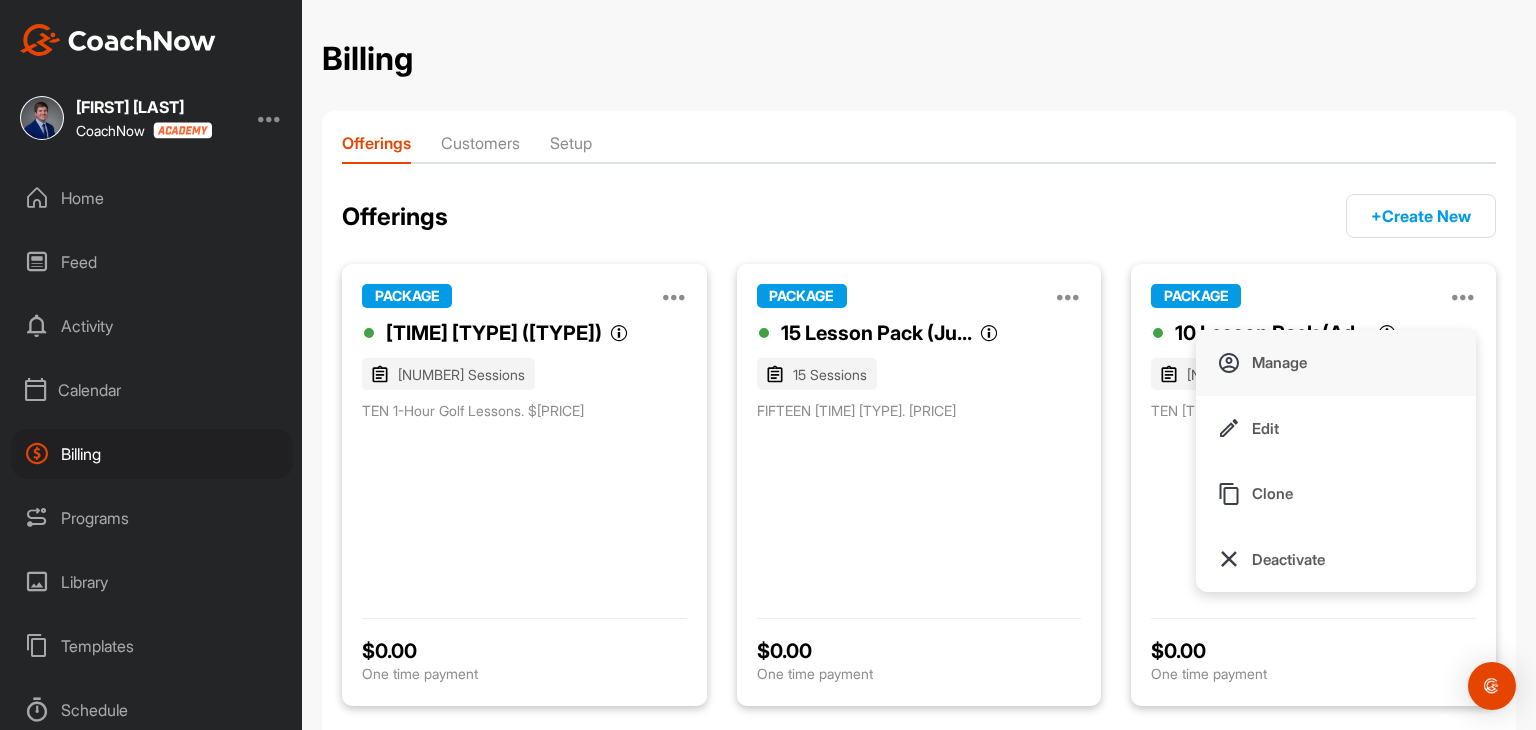 click on "Manage" at bounding box center (1279, 362) 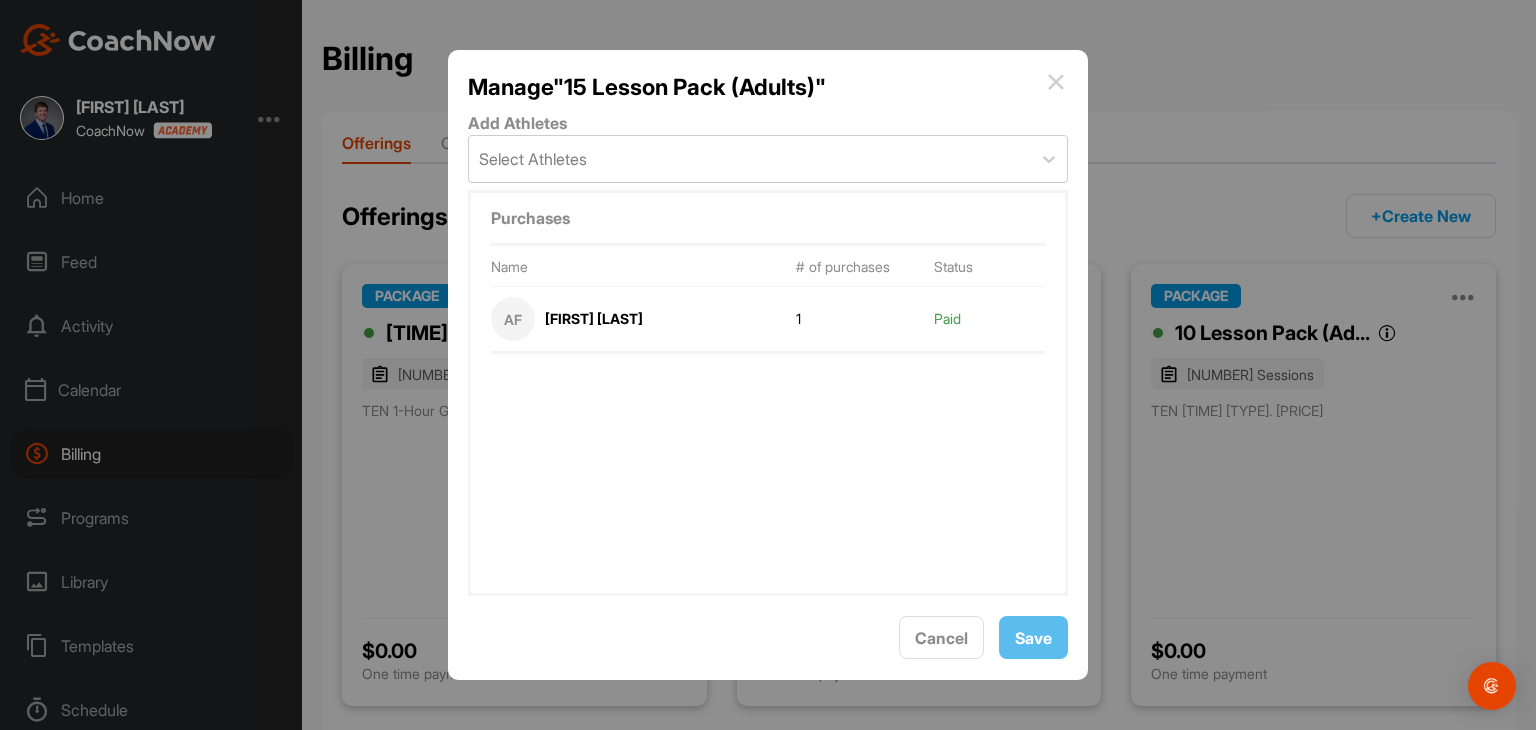 click at bounding box center (1056, 82) 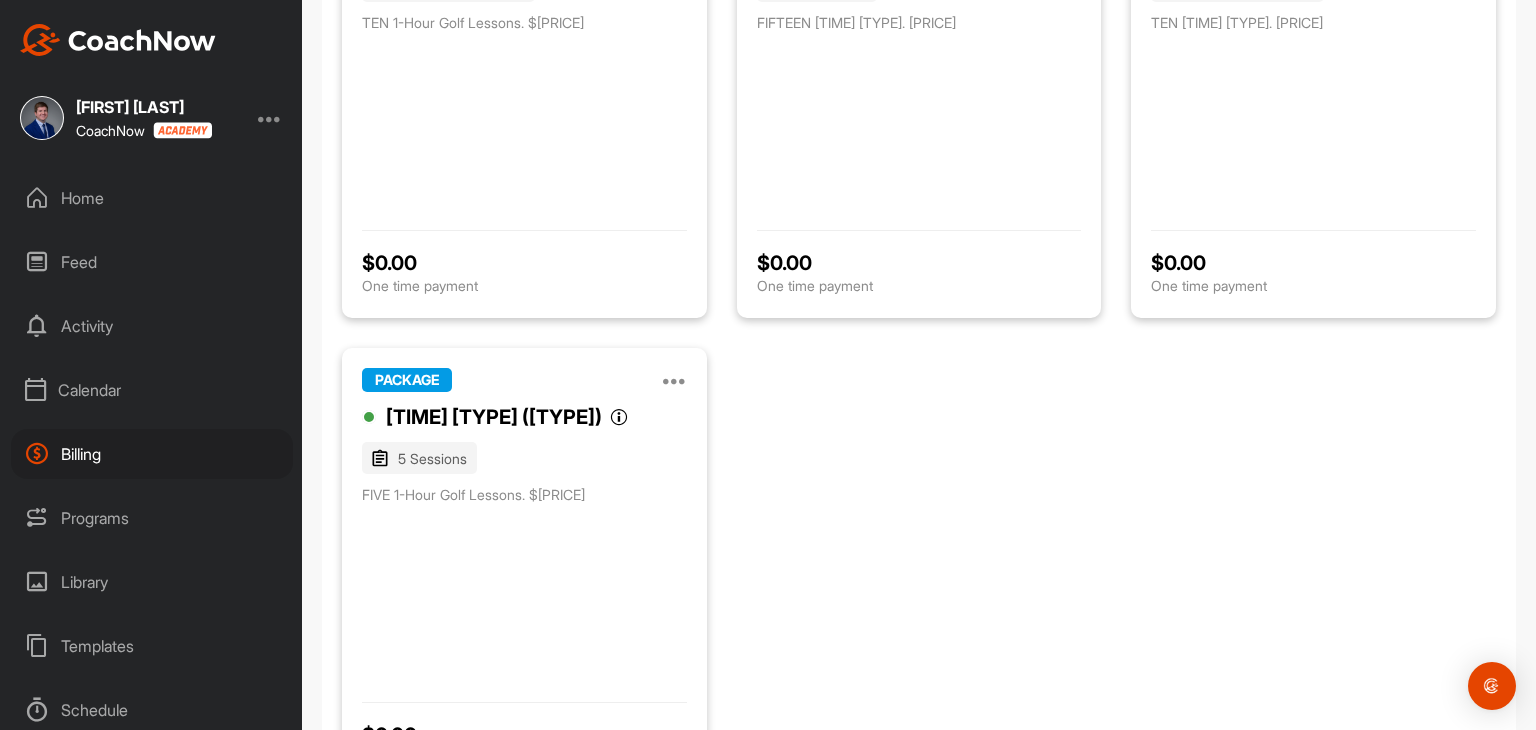 scroll, scrollTop: 500, scrollLeft: 0, axis: vertical 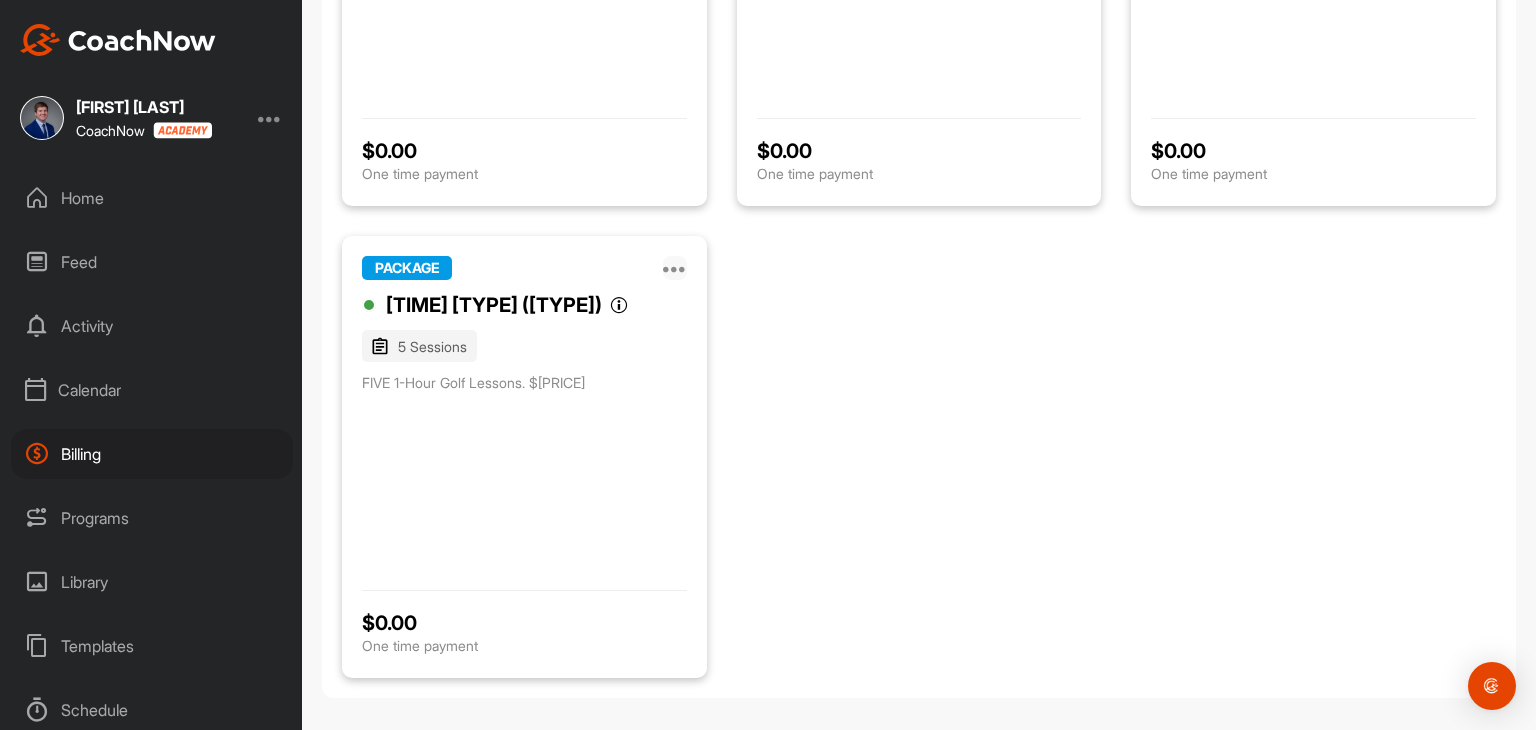 click at bounding box center (675, 268) 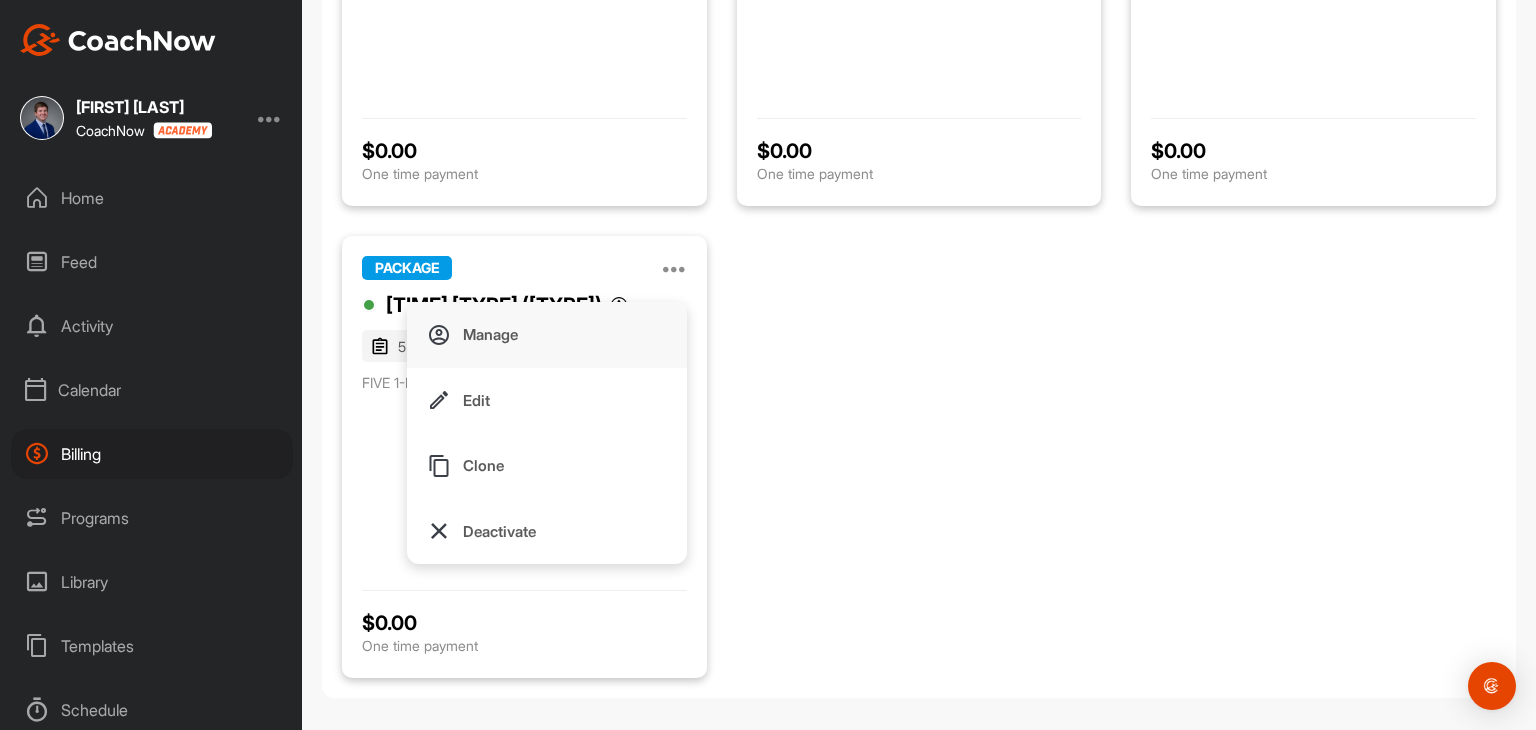 click on "Manage" at bounding box center (547, 335) 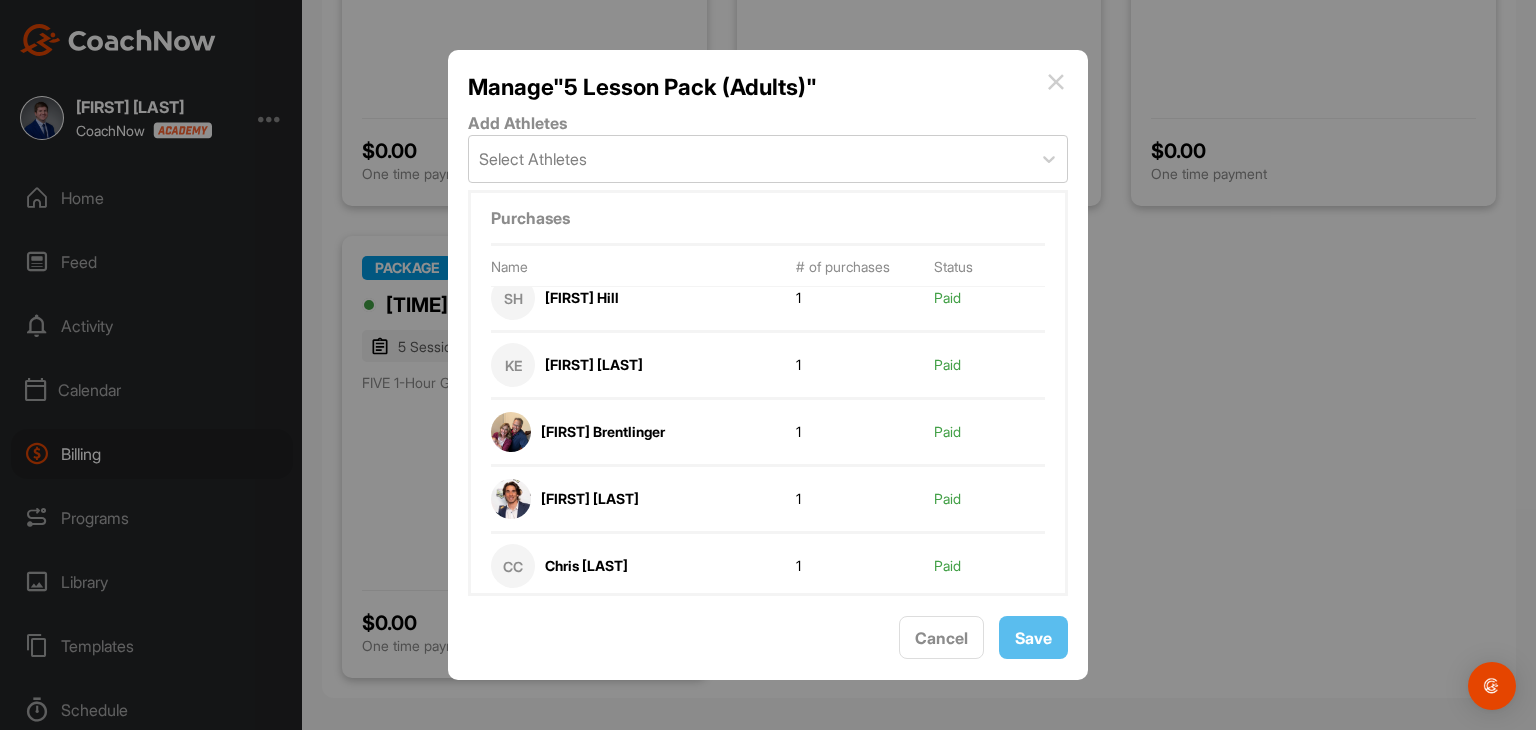 scroll, scrollTop: 356, scrollLeft: 0, axis: vertical 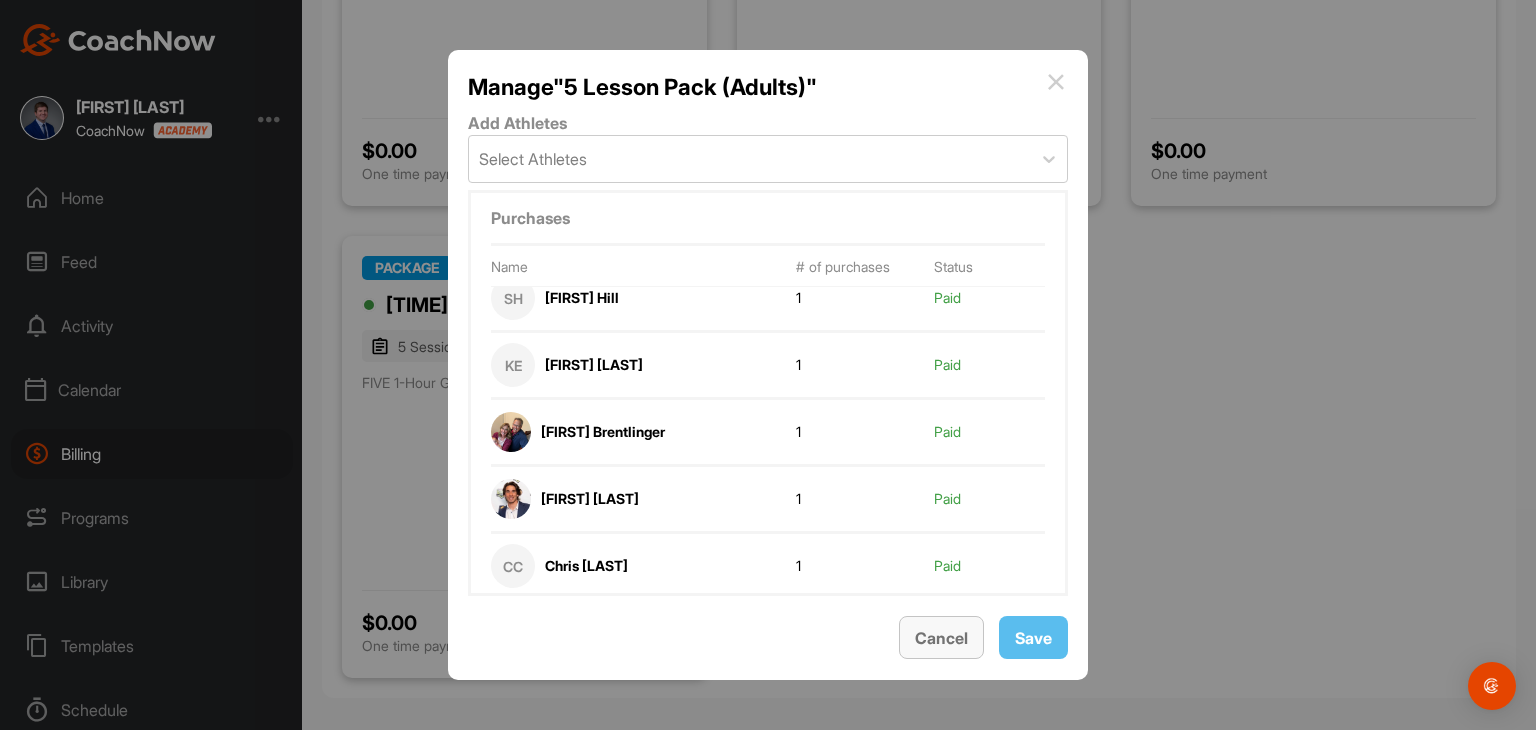 click on "Cancel" at bounding box center [941, 638] 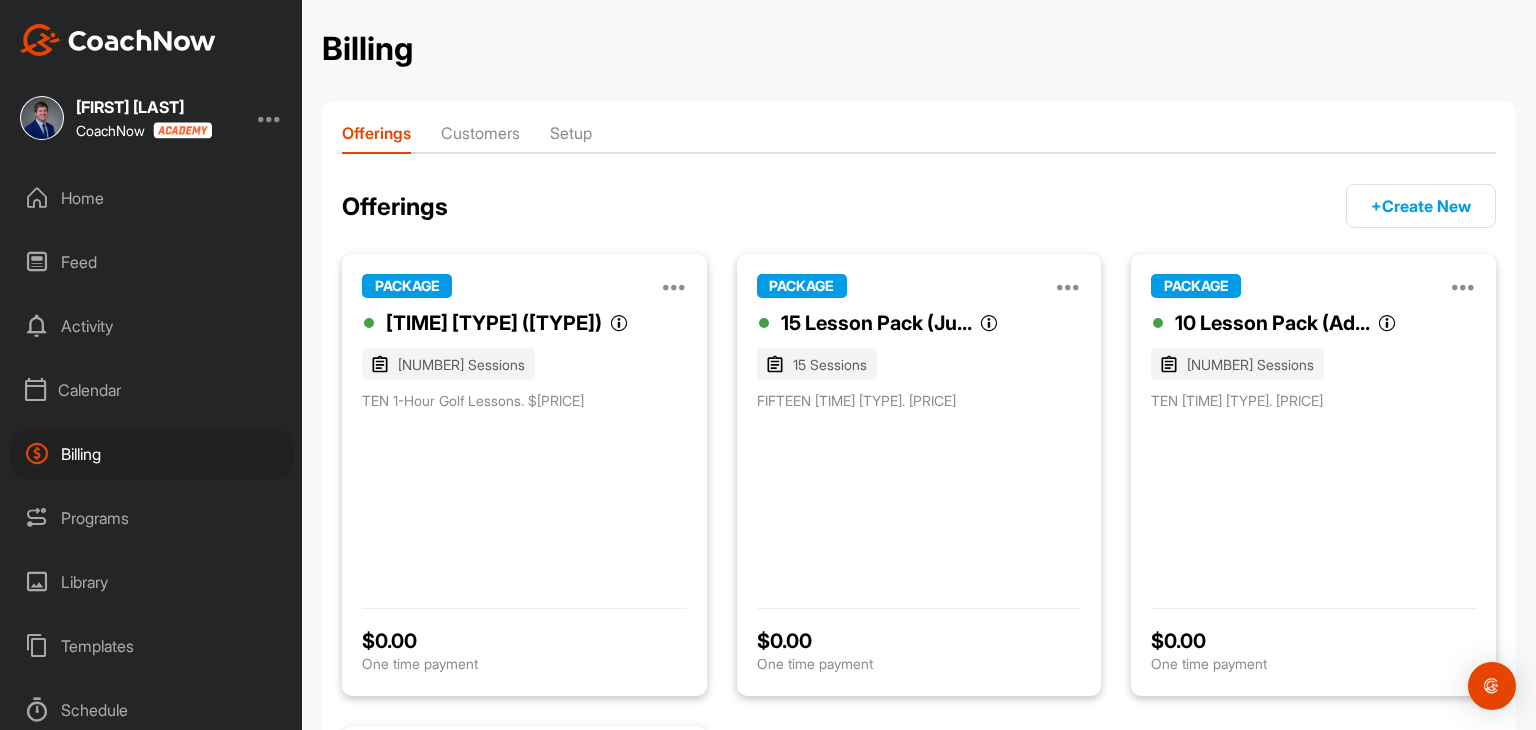 scroll, scrollTop: 0, scrollLeft: 0, axis: both 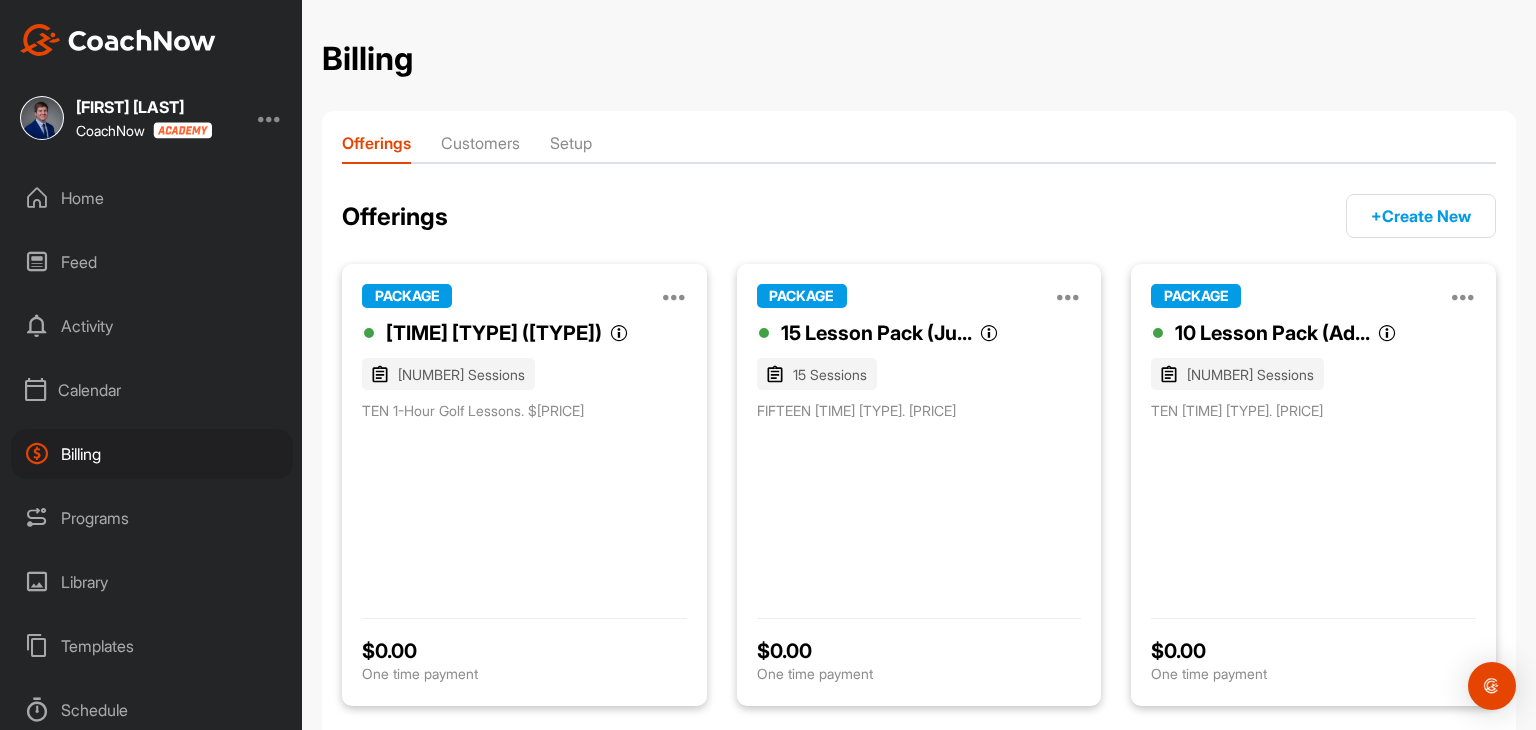 click on "Setup" at bounding box center (571, 147) 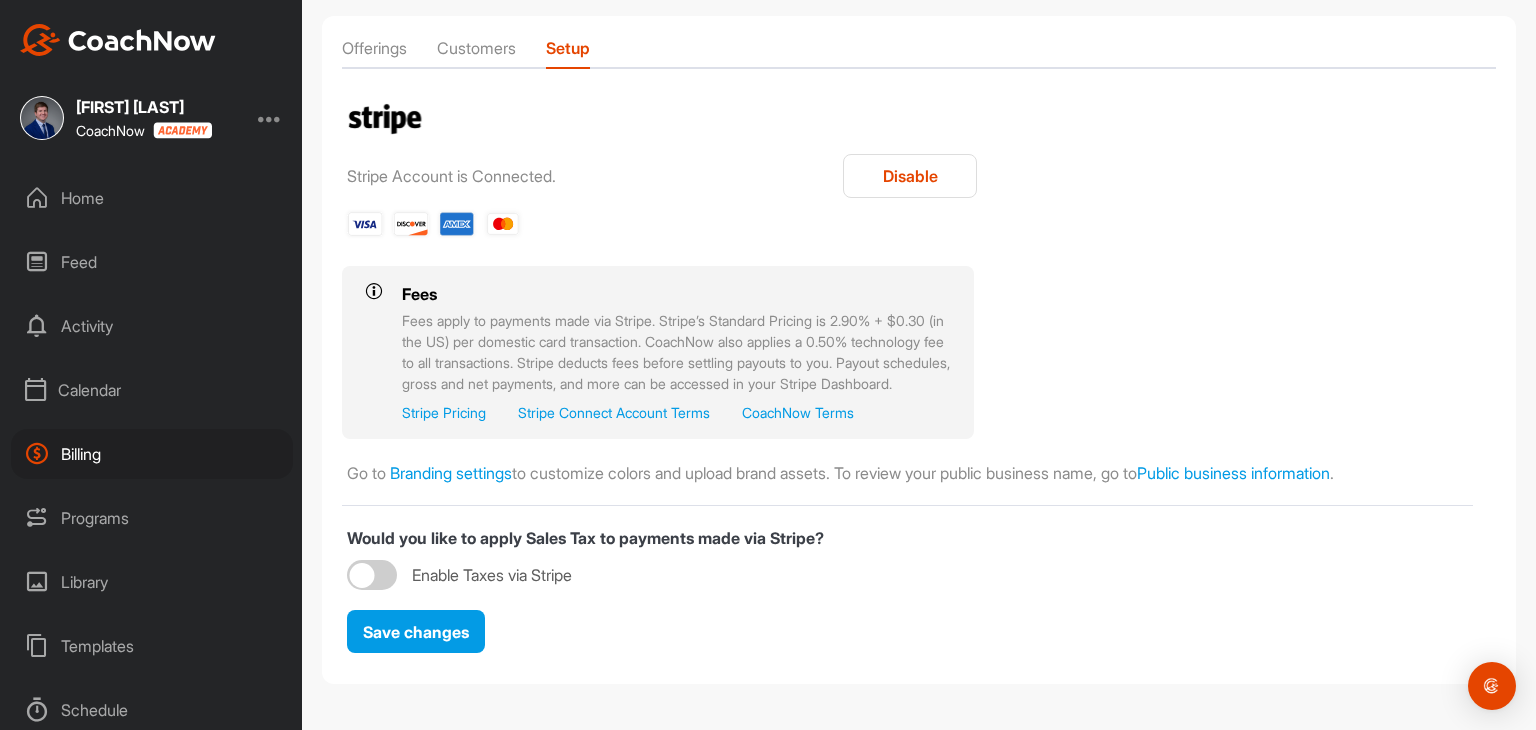 scroll, scrollTop: 115, scrollLeft: 0, axis: vertical 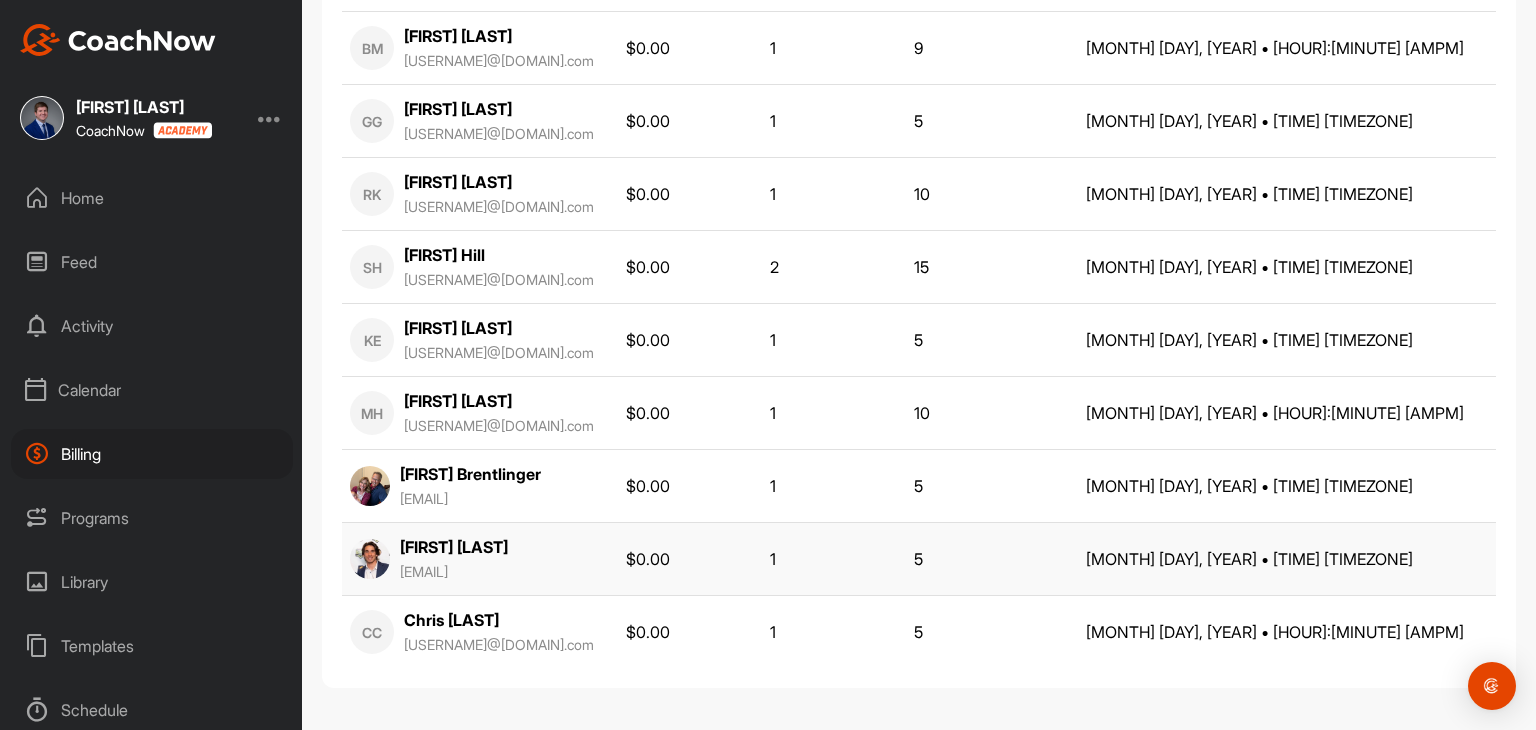 click on "[FIRST]   [LAST] [EMAIL]" at bounding box center [454, 559] 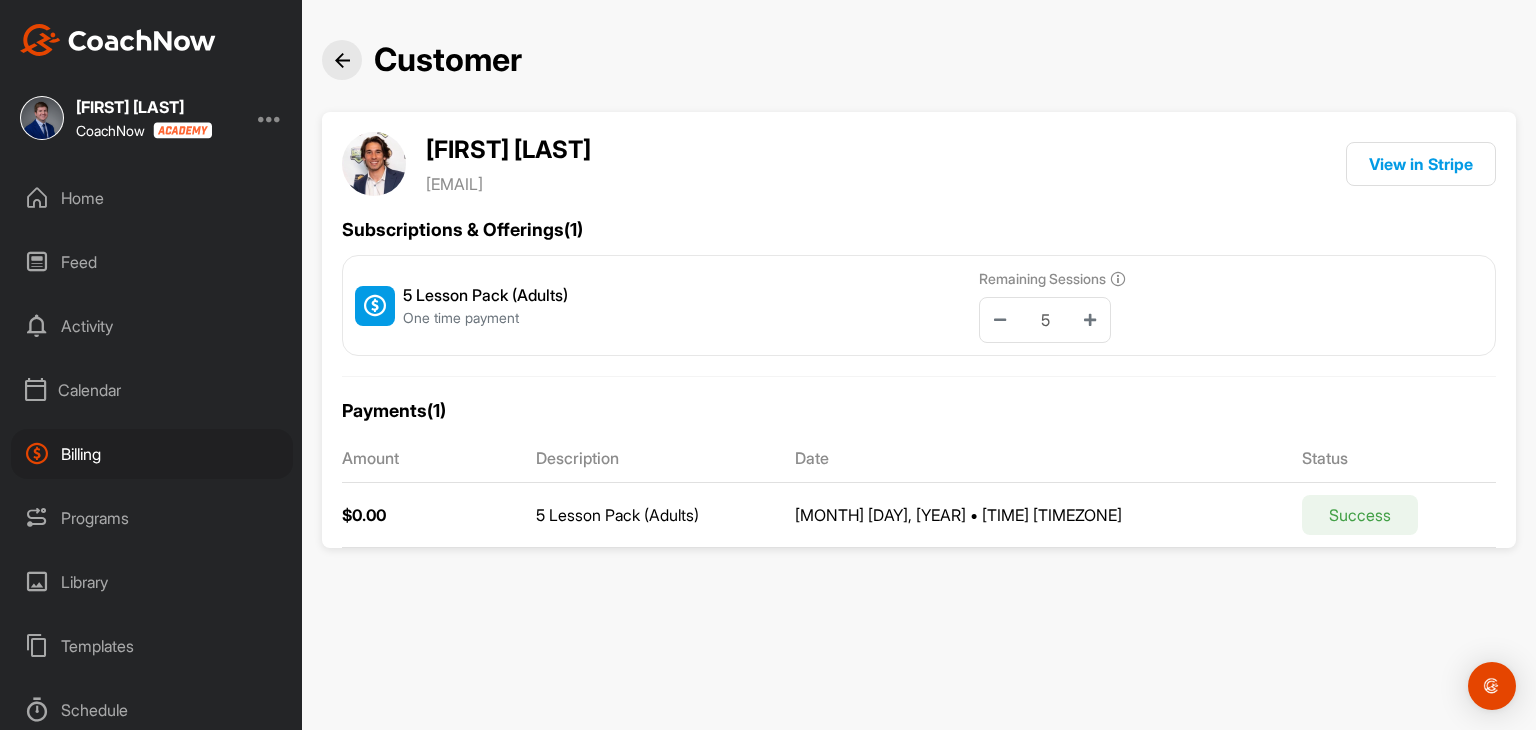 click at bounding box center (342, 60) 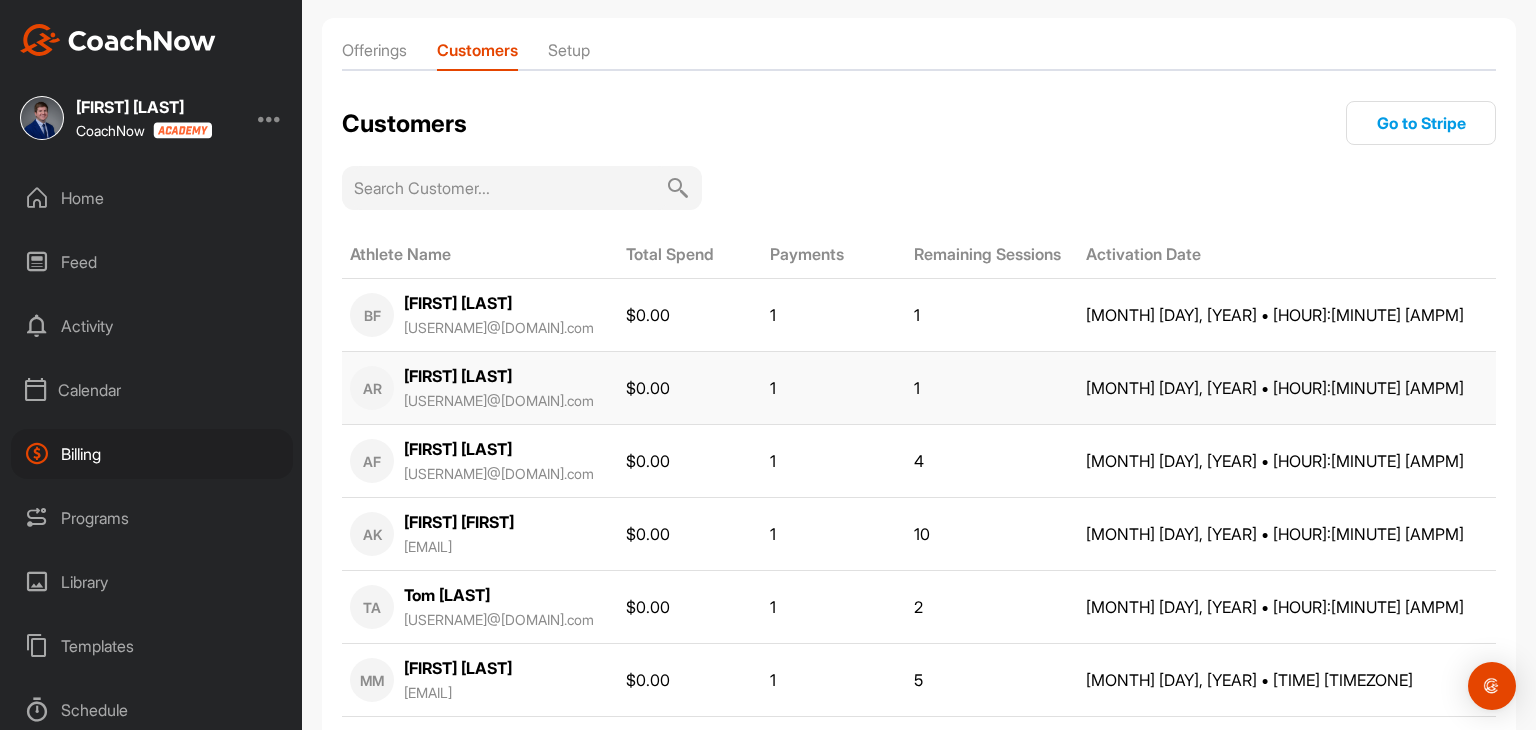 scroll, scrollTop: 100, scrollLeft: 0, axis: vertical 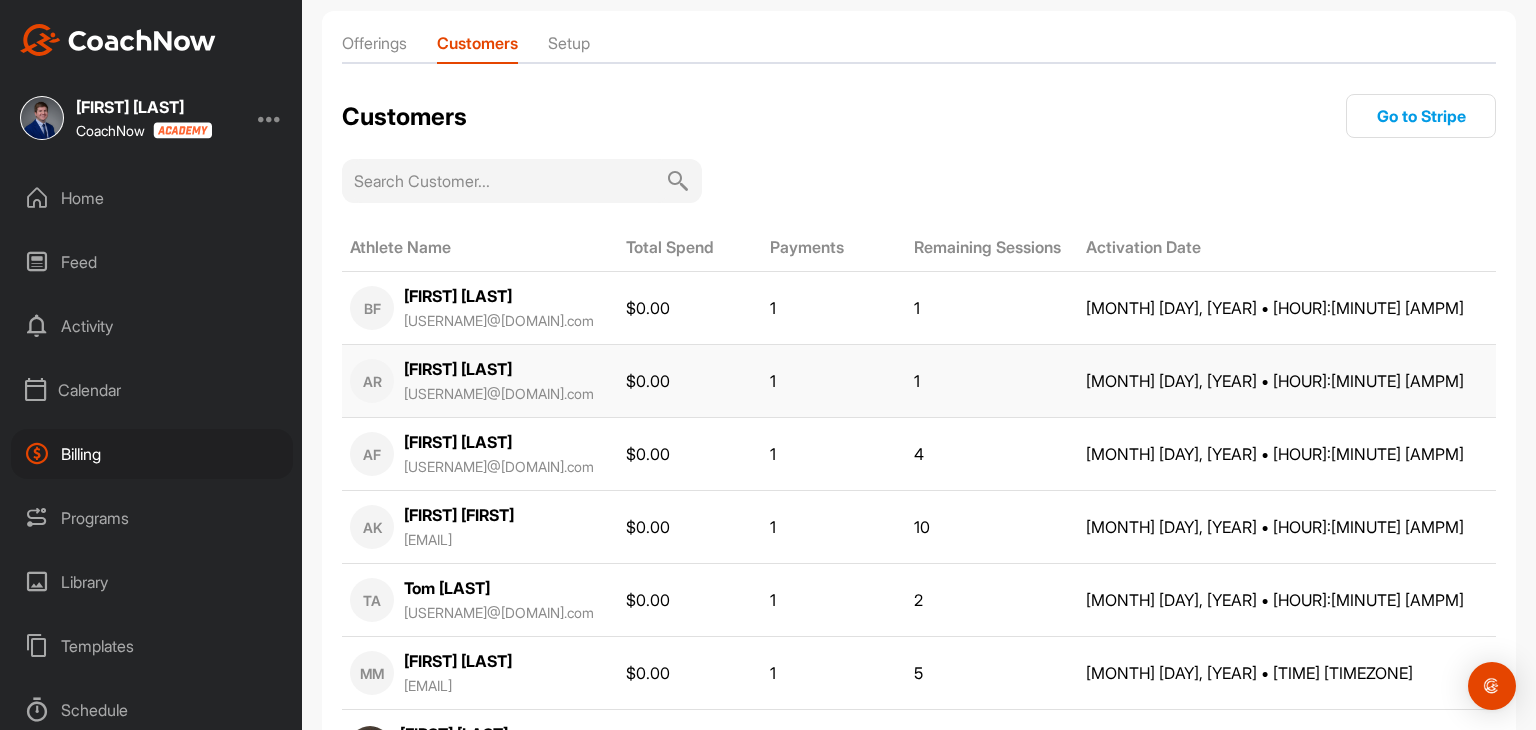 click on "[MONTH] [DAY], [YEAR] • [HOUR]:[MINUTE] [AMPM]" at bounding box center [1287, 381] 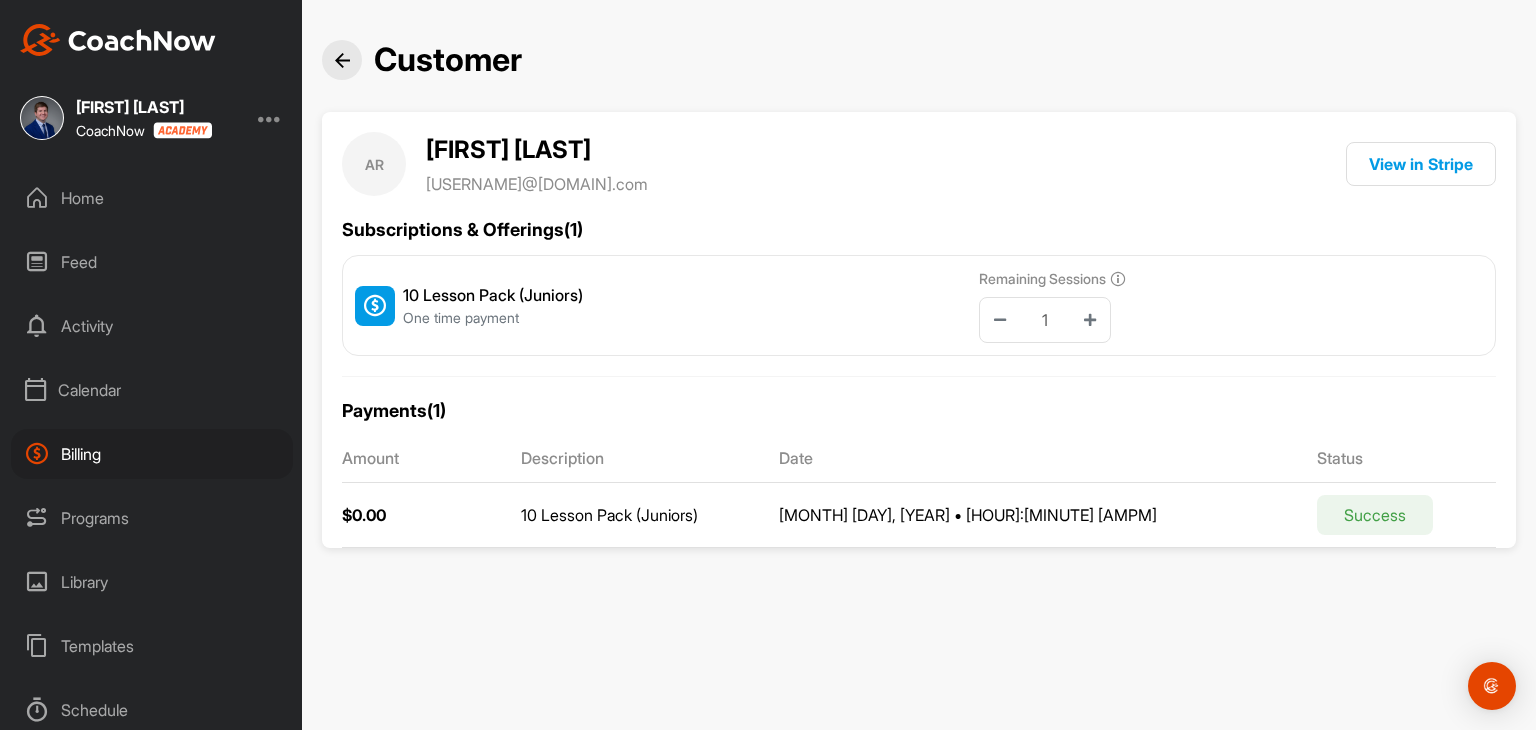 click at bounding box center (342, 60) 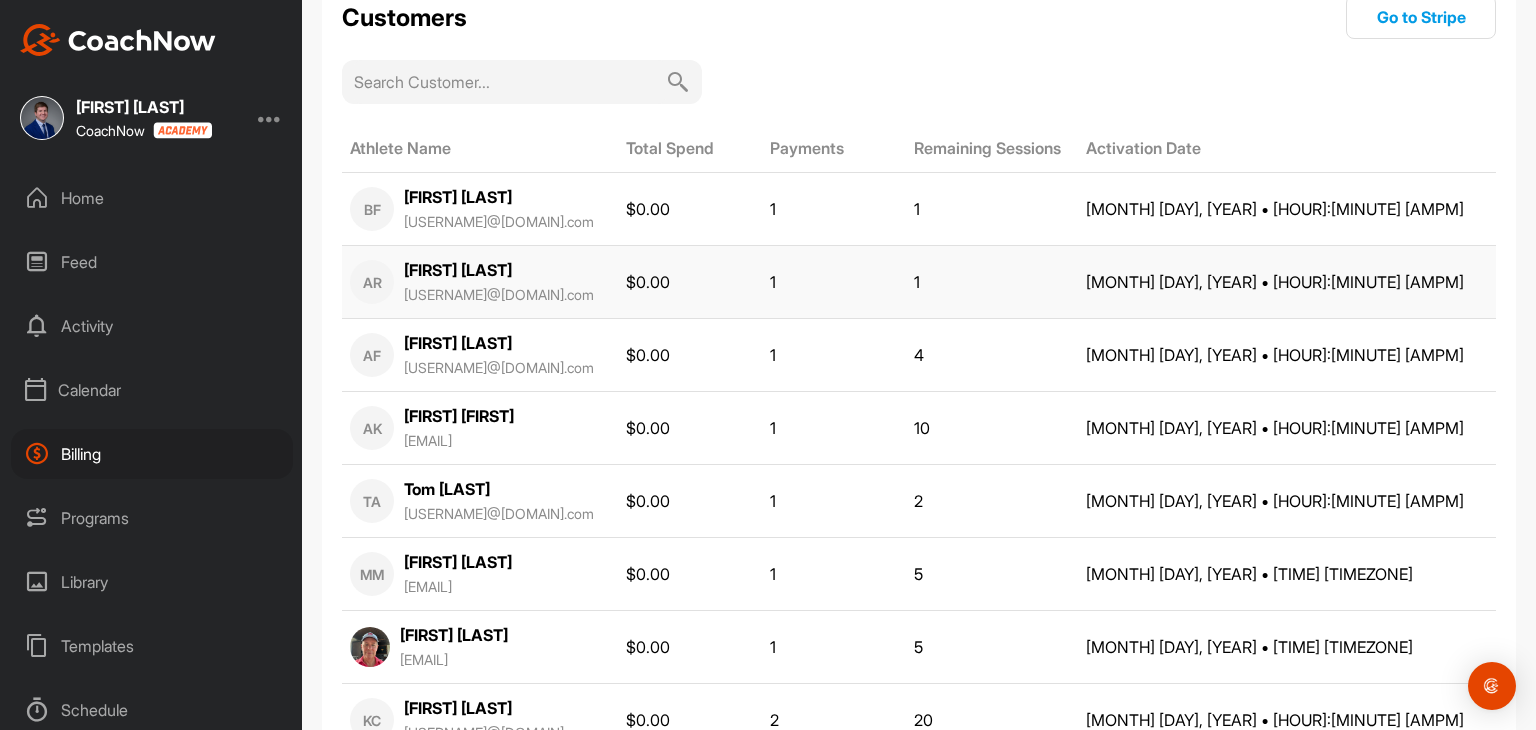 scroll, scrollTop: 200, scrollLeft: 0, axis: vertical 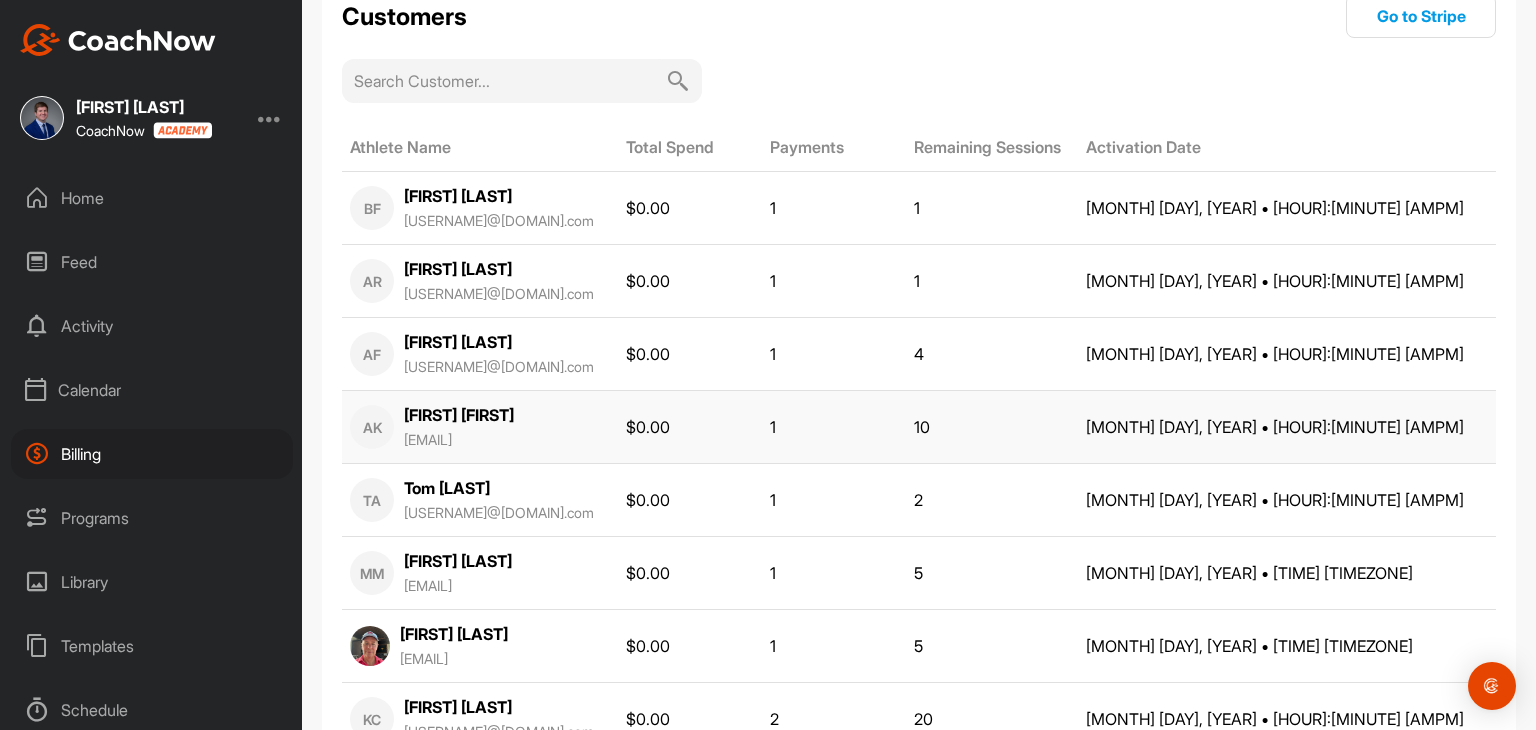 click on "[FIRST] [LAST] [USERNAME]@[DOMAIN].com" at bounding box center (459, 427) 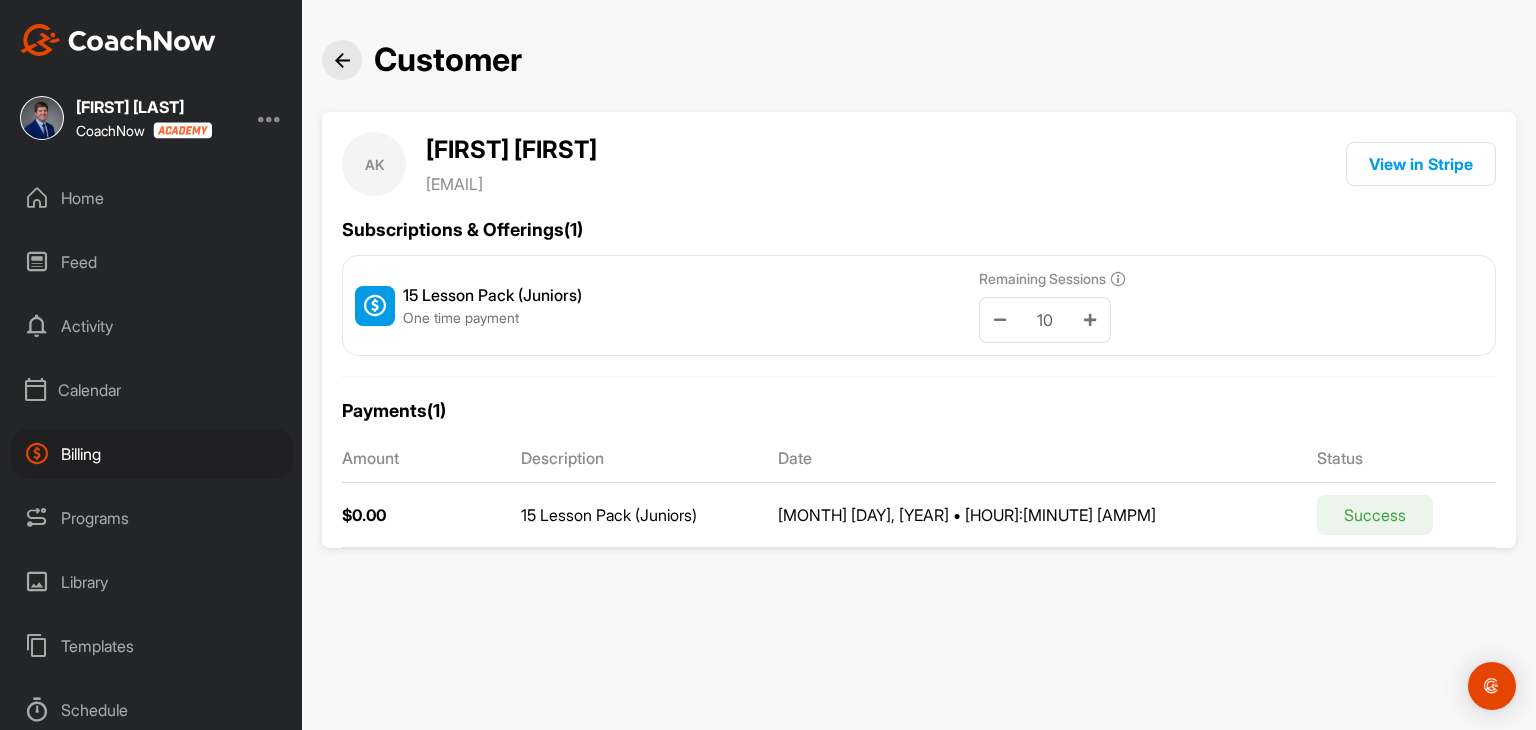 click at bounding box center (342, 60) 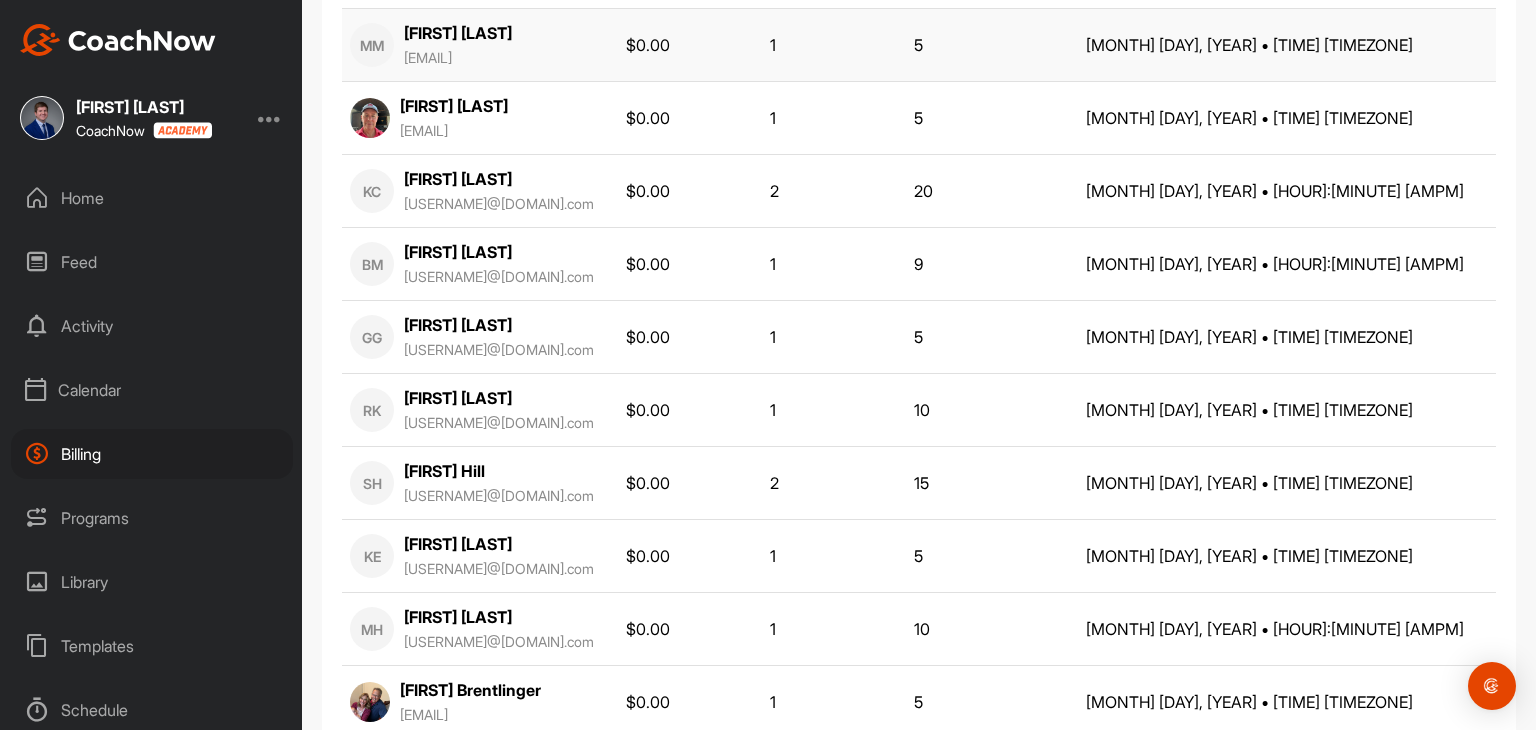scroll, scrollTop: 800, scrollLeft: 0, axis: vertical 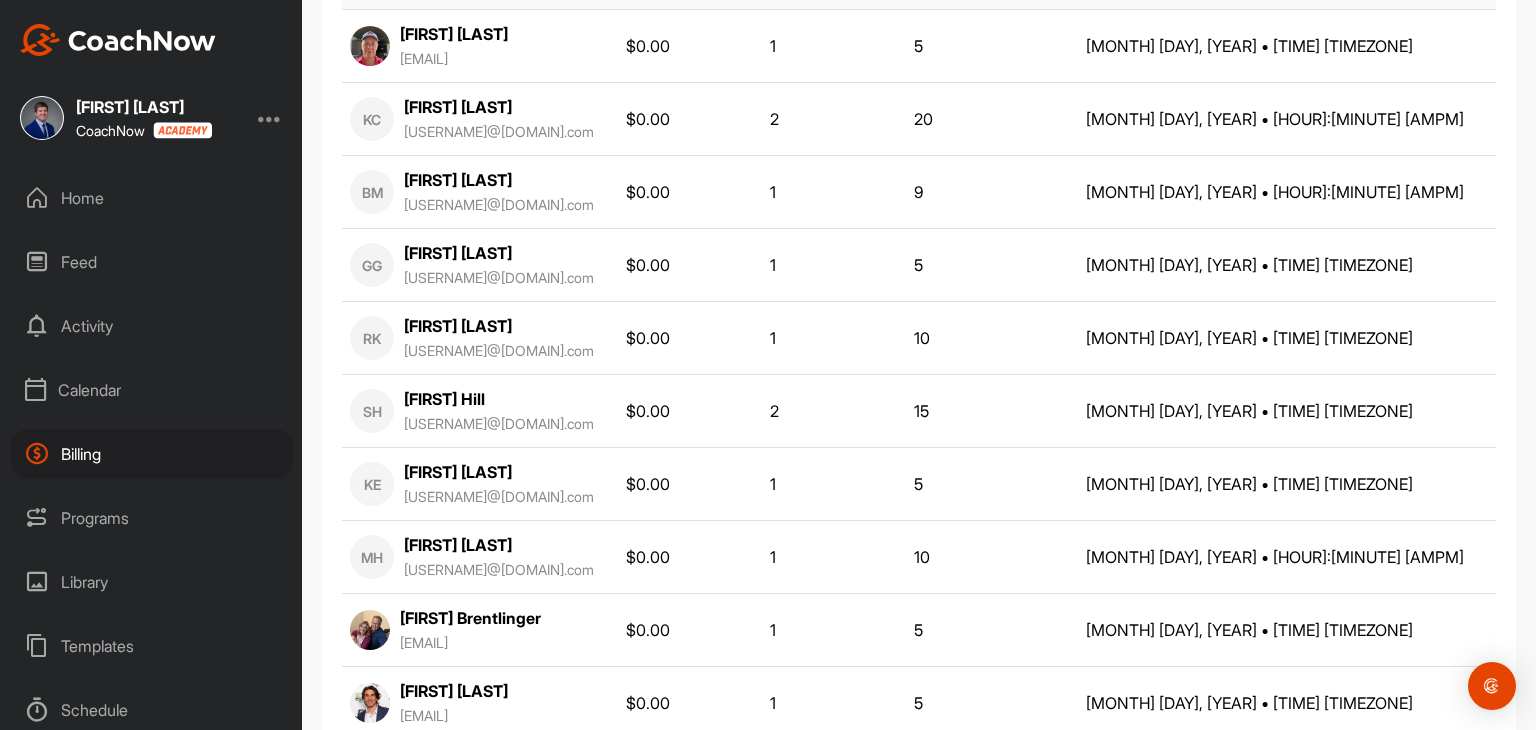 click on "[USERNAME]@[DOMAIN].com" at bounding box center (499, 496) 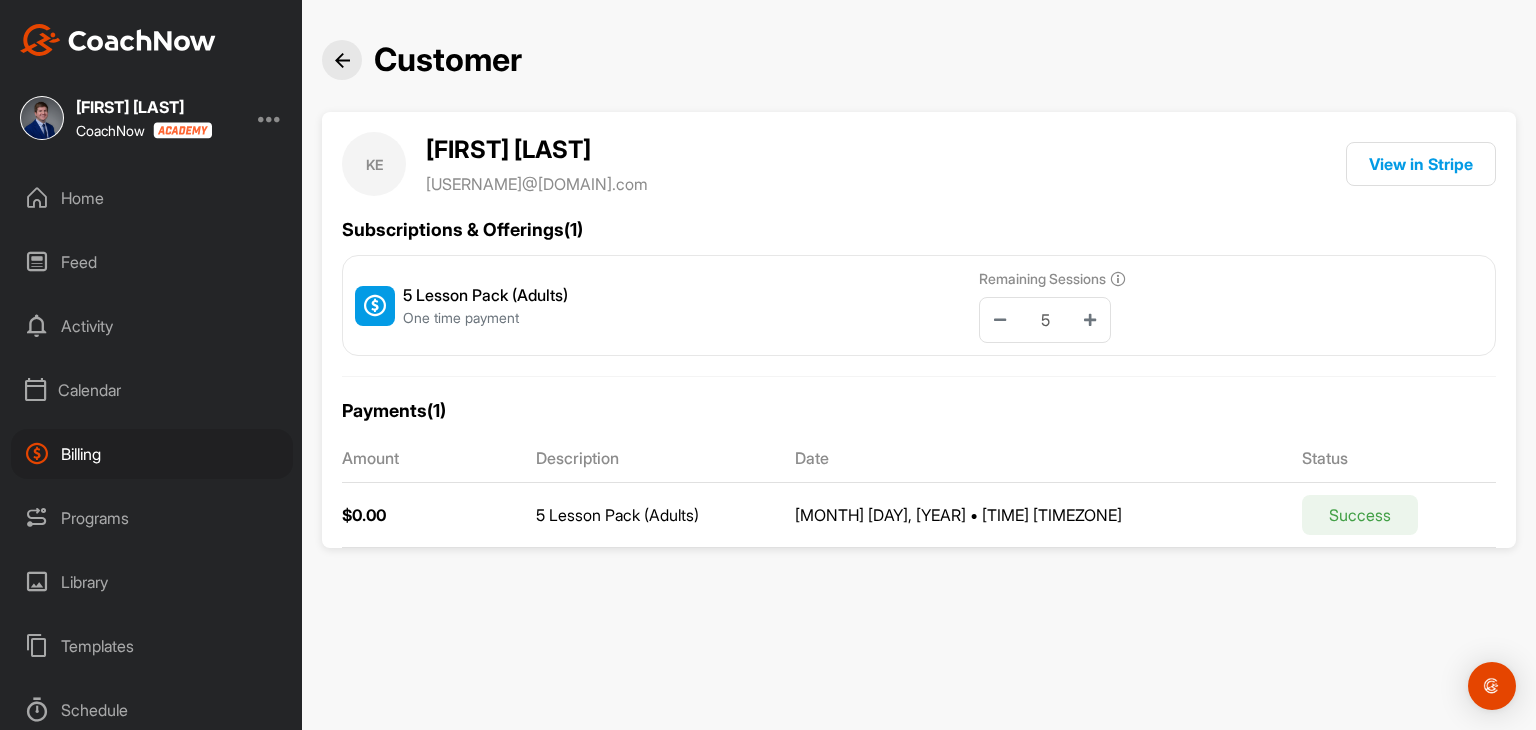 click at bounding box center [342, 60] 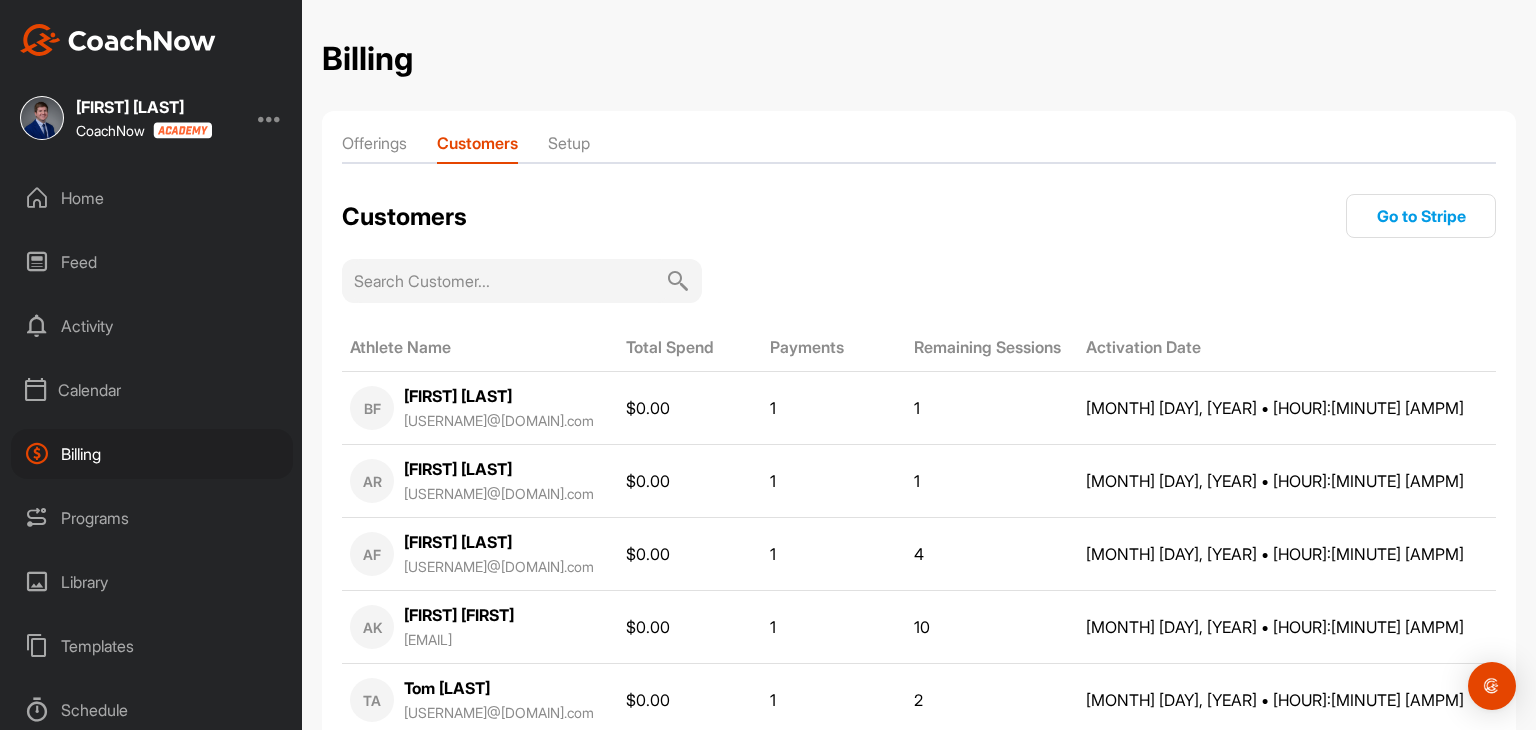 click on "Offerings" at bounding box center (374, 147) 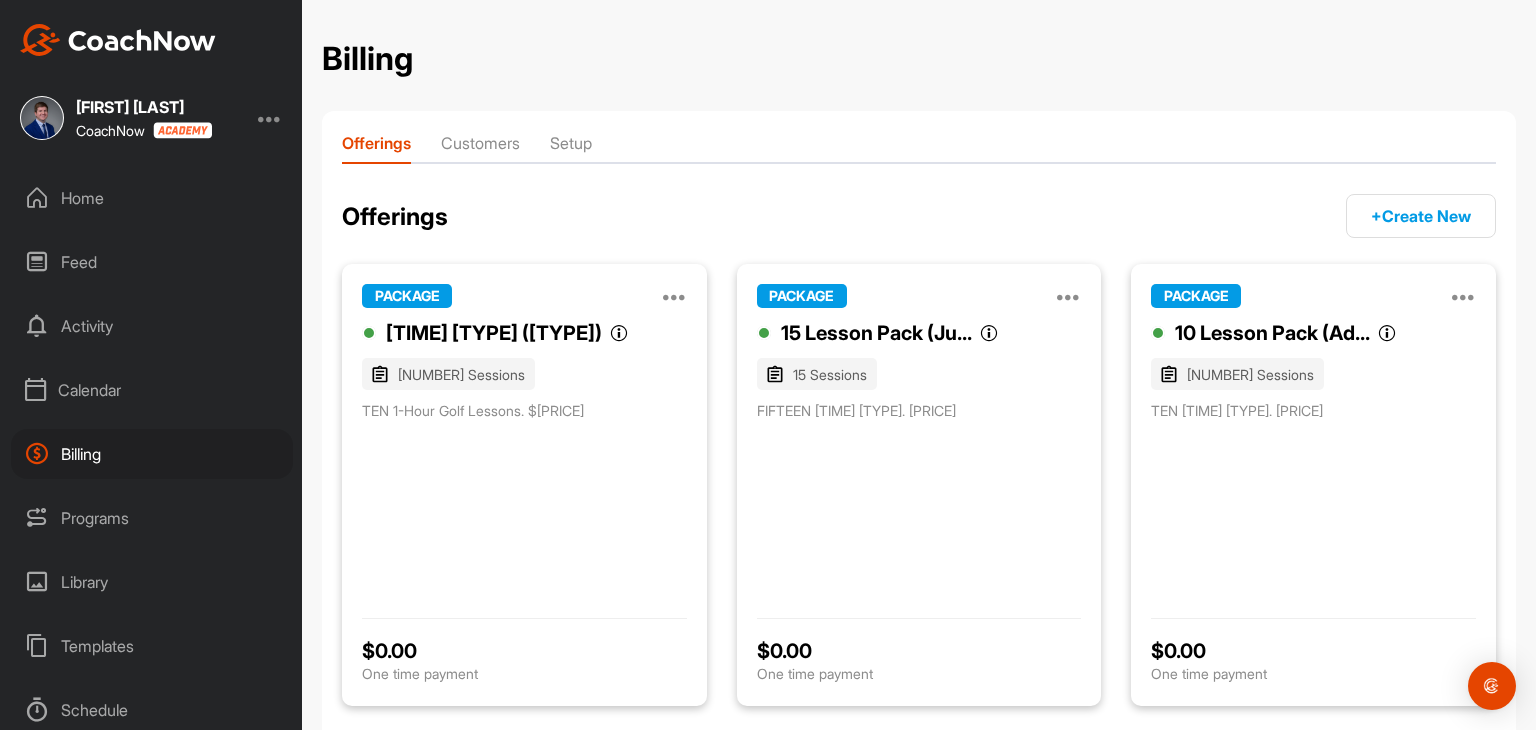 click on "Home" at bounding box center (152, 198) 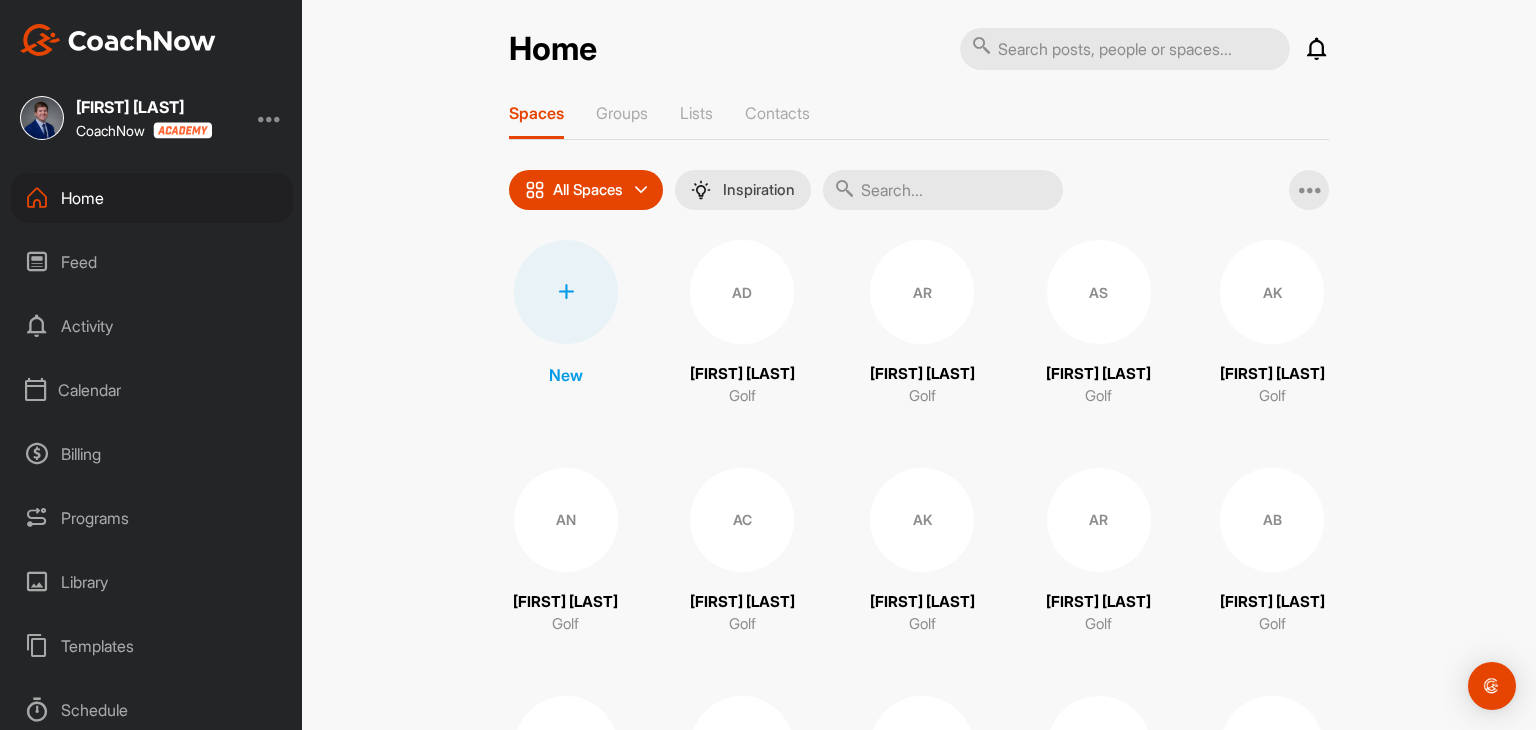 scroll, scrollTop: 0, scrollLeft: 0, axis: both 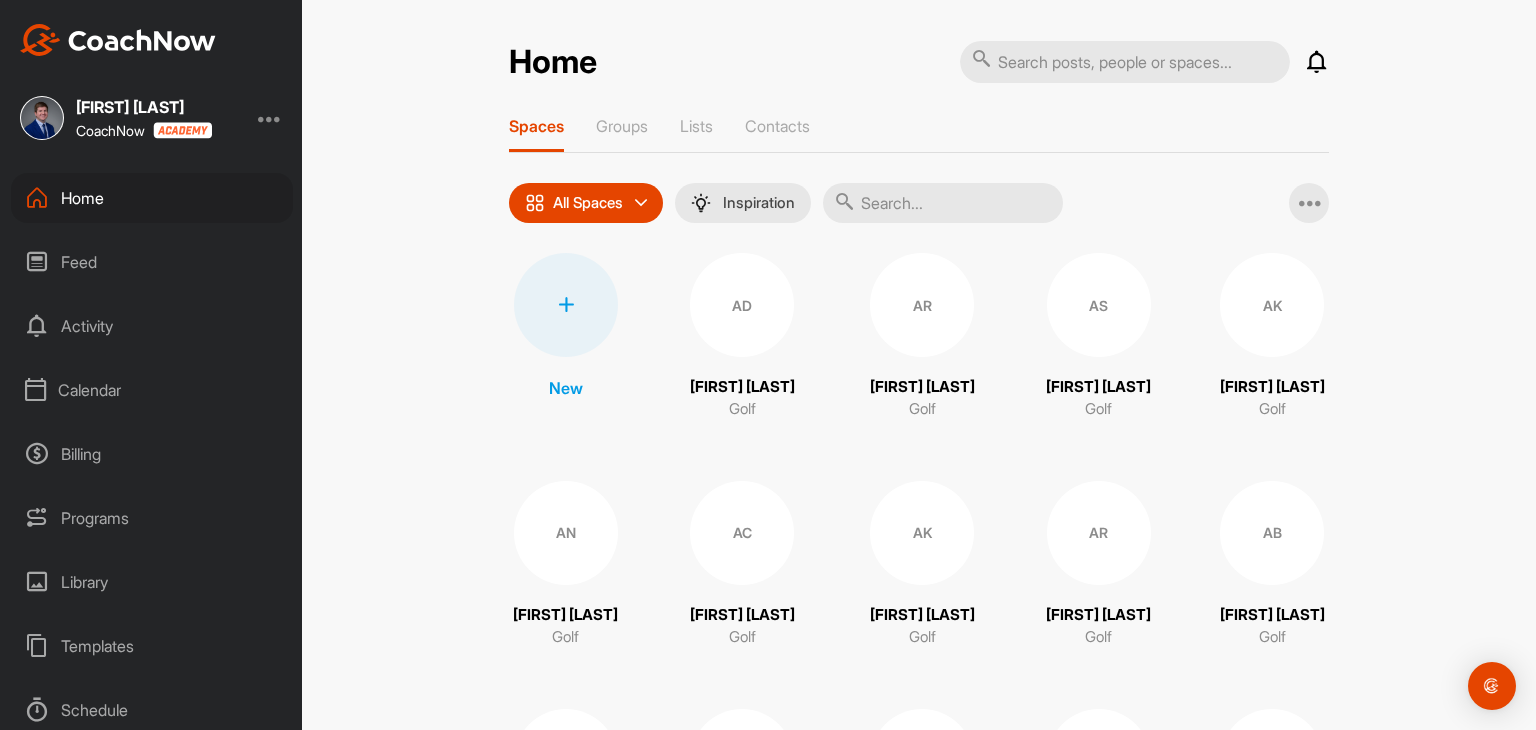 click on "Calendar" at bounding box center [152, 390] 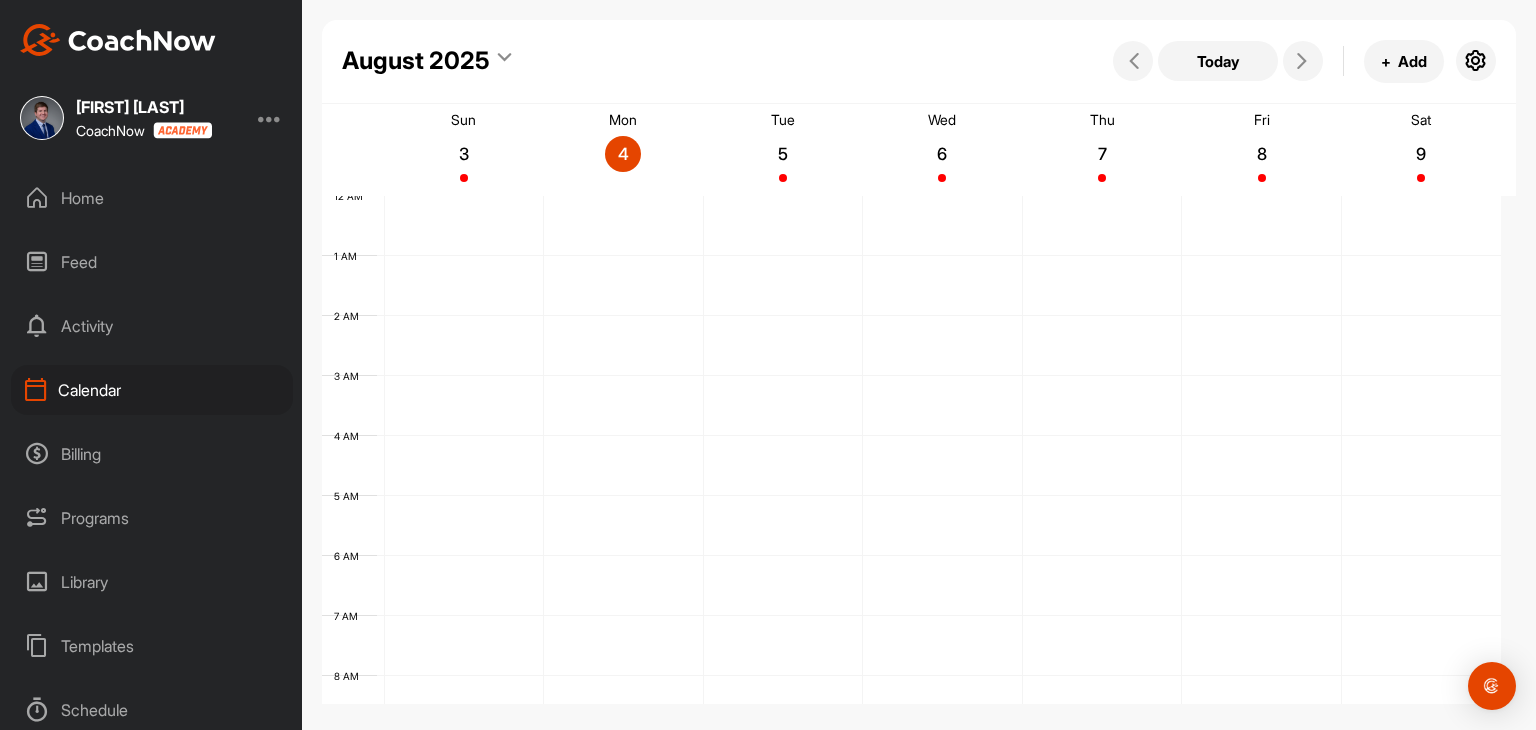 scroll, scrollTop: 347, scrollLeft: 0, axis: vertical 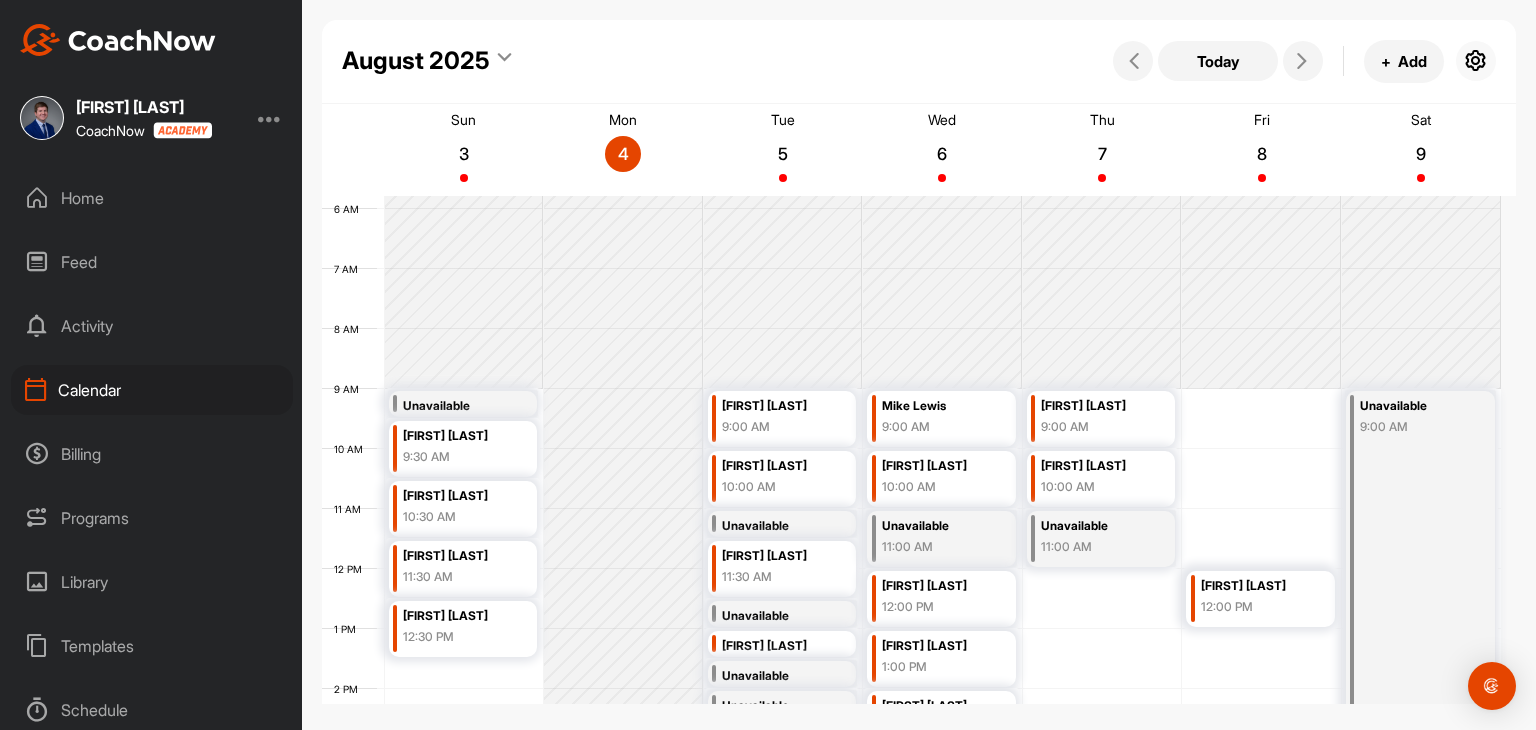 click at bounding box center (1476, 61) 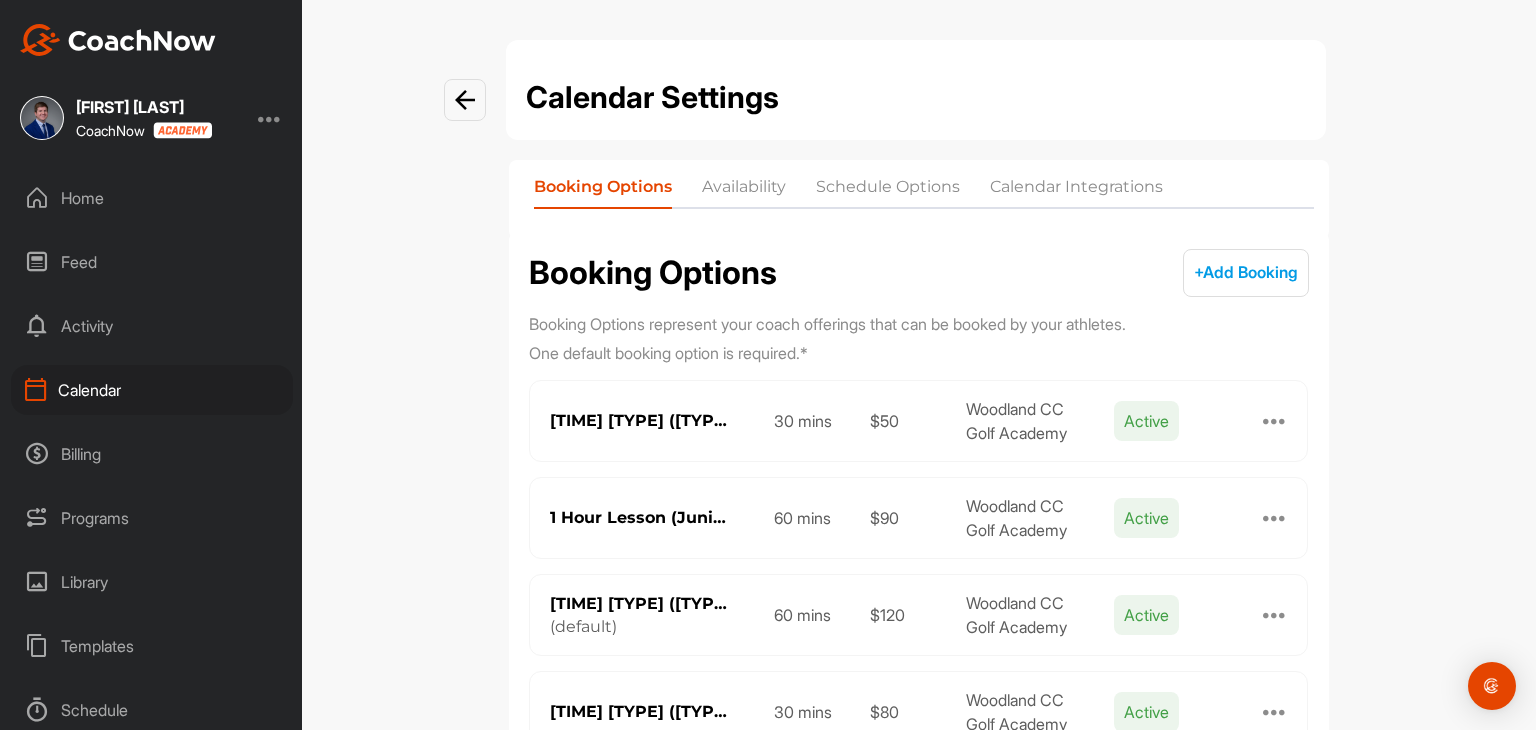 click on "Availability" at bounding box center [744, 191] 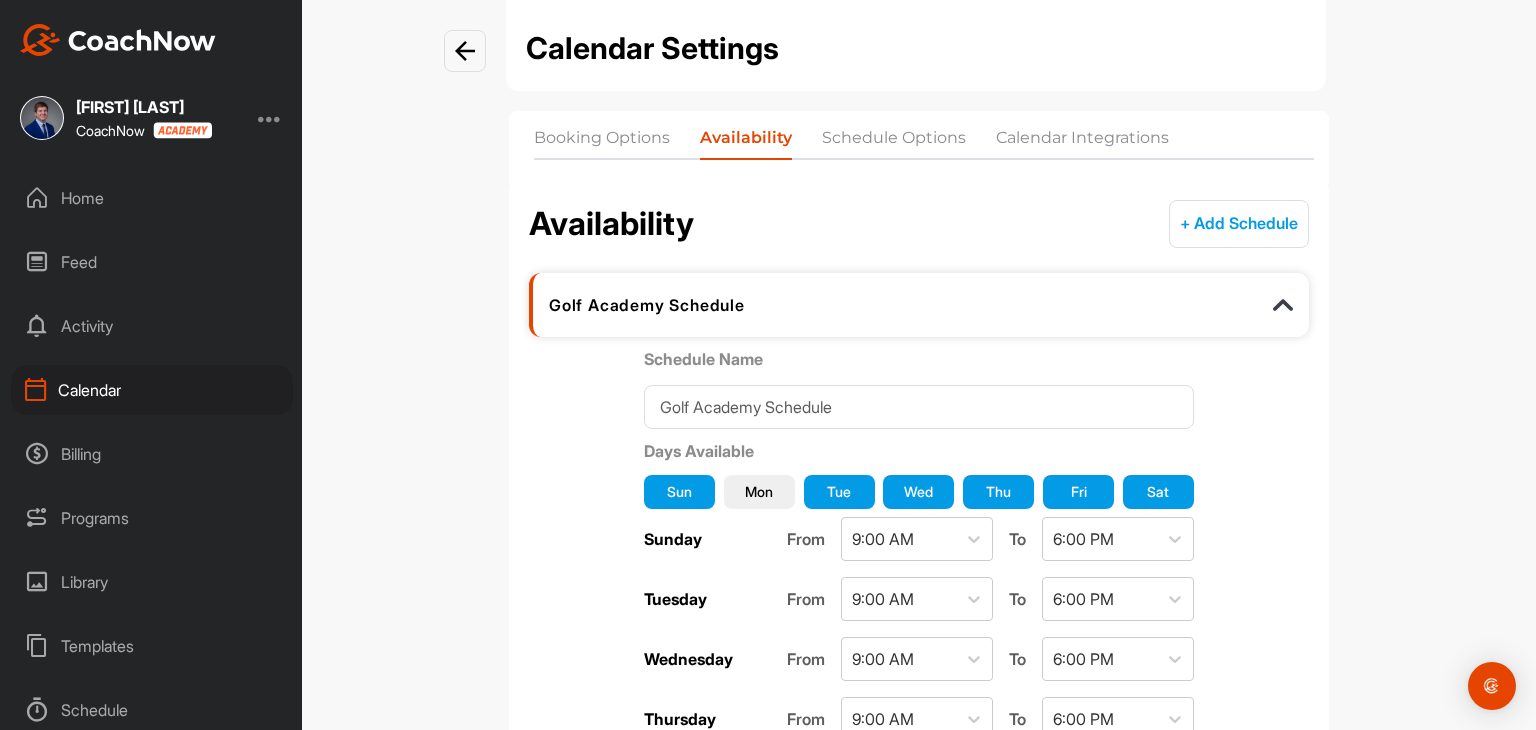 scroll, scrollTop: 0, scrollLeft: 0, axis: both 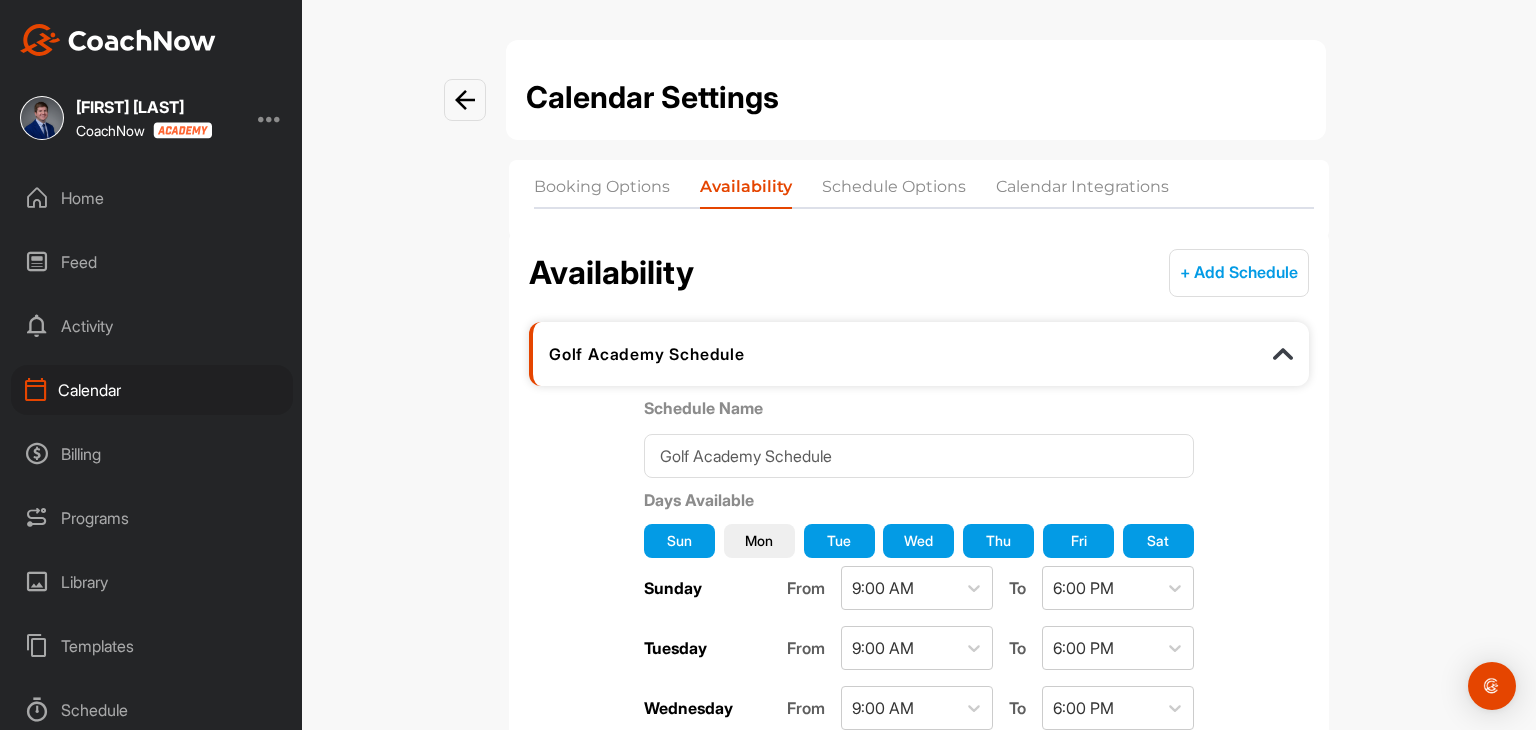 click on "Booking Options" at bounding box center (602, 191) 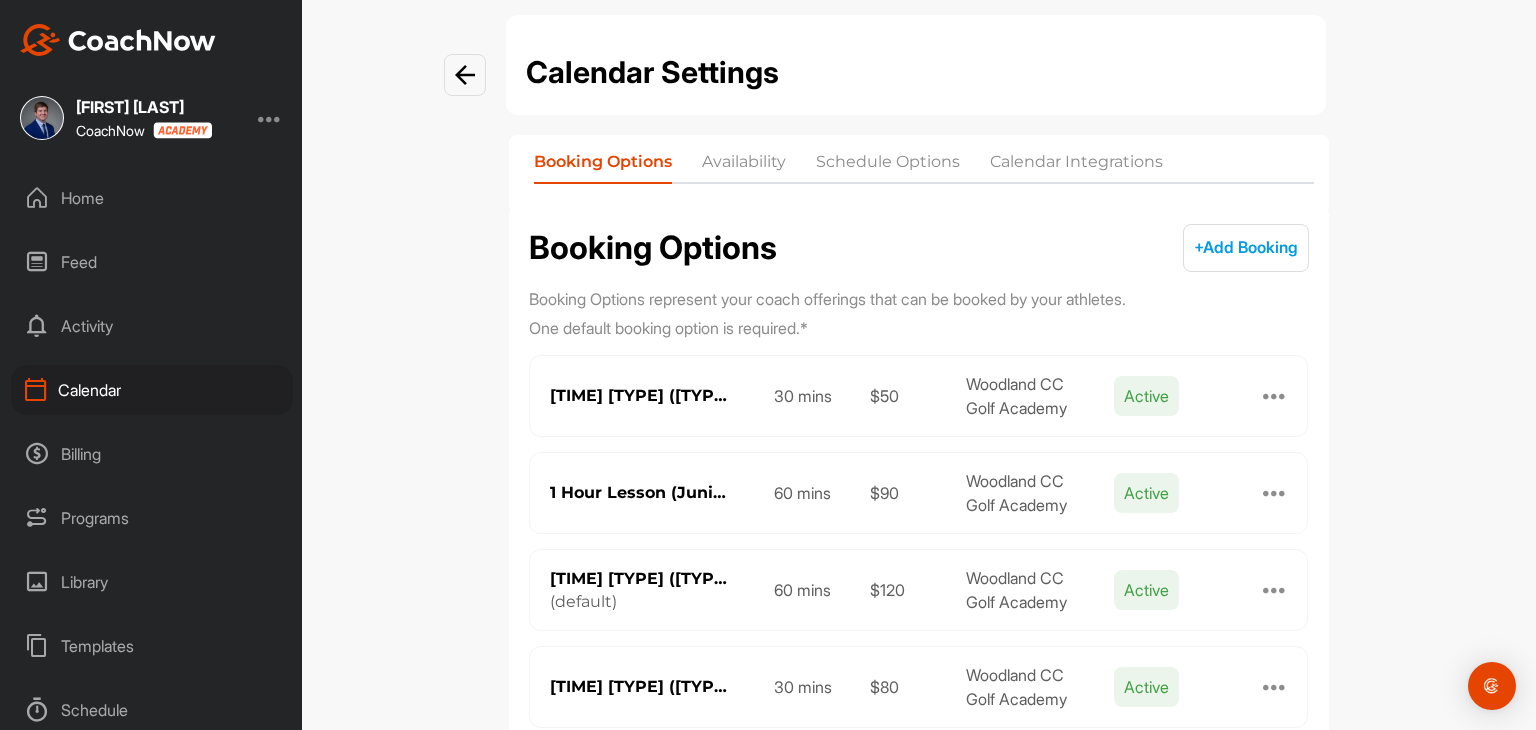 scroll, scrollTop: 0, scrollLeft: 0, axis: both 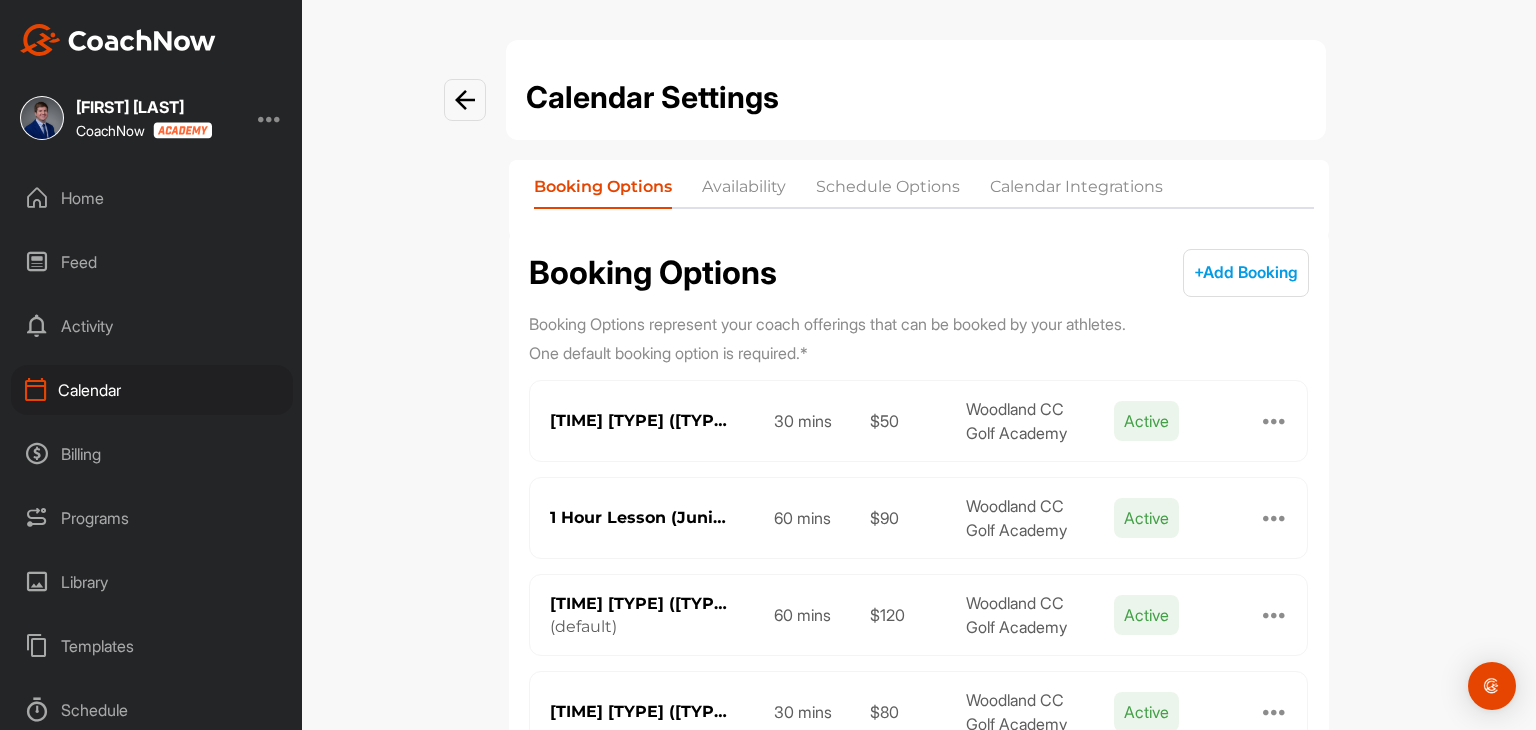 click at bounding box center (465, 100) 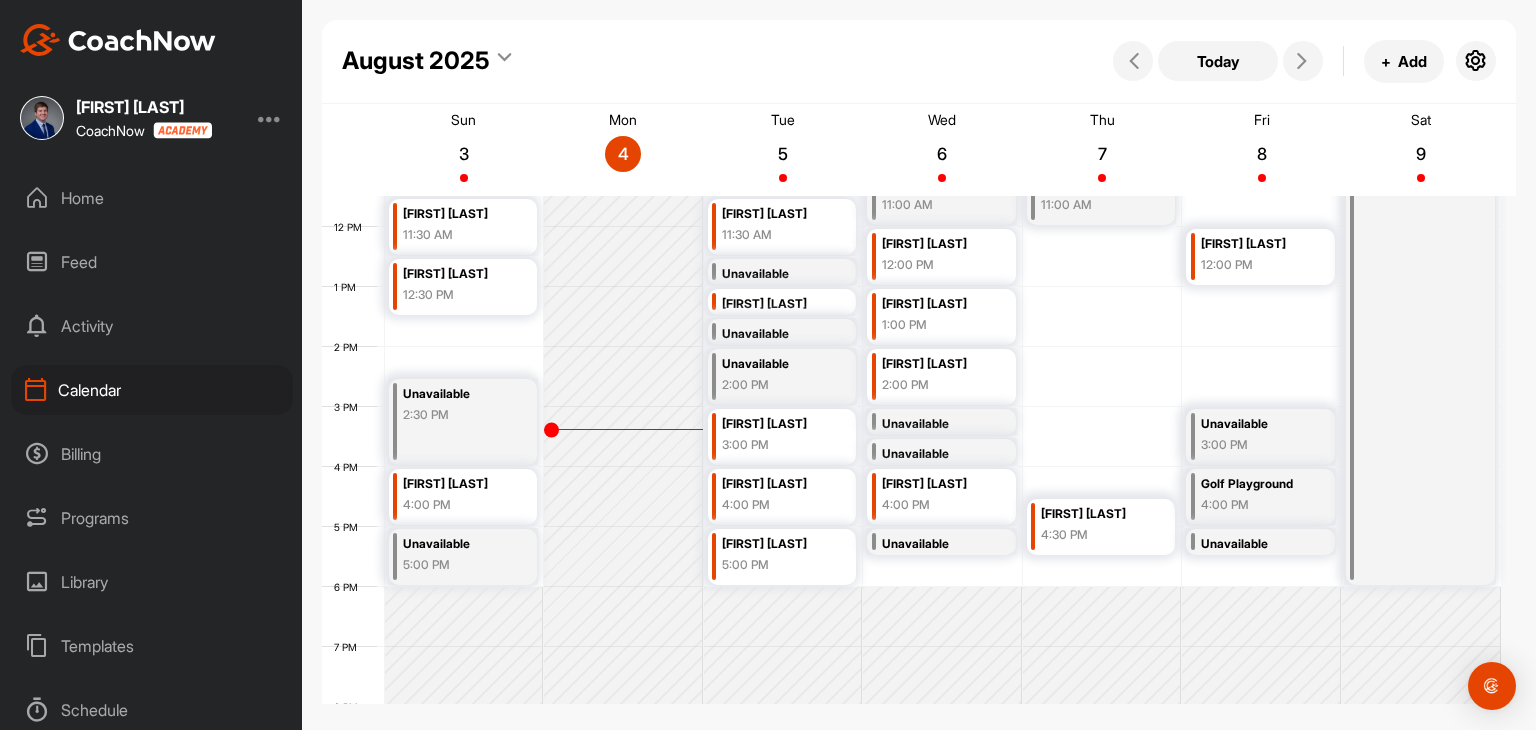 scroll, scrollTop: 747, scrollLeft: 0, axis: vertical 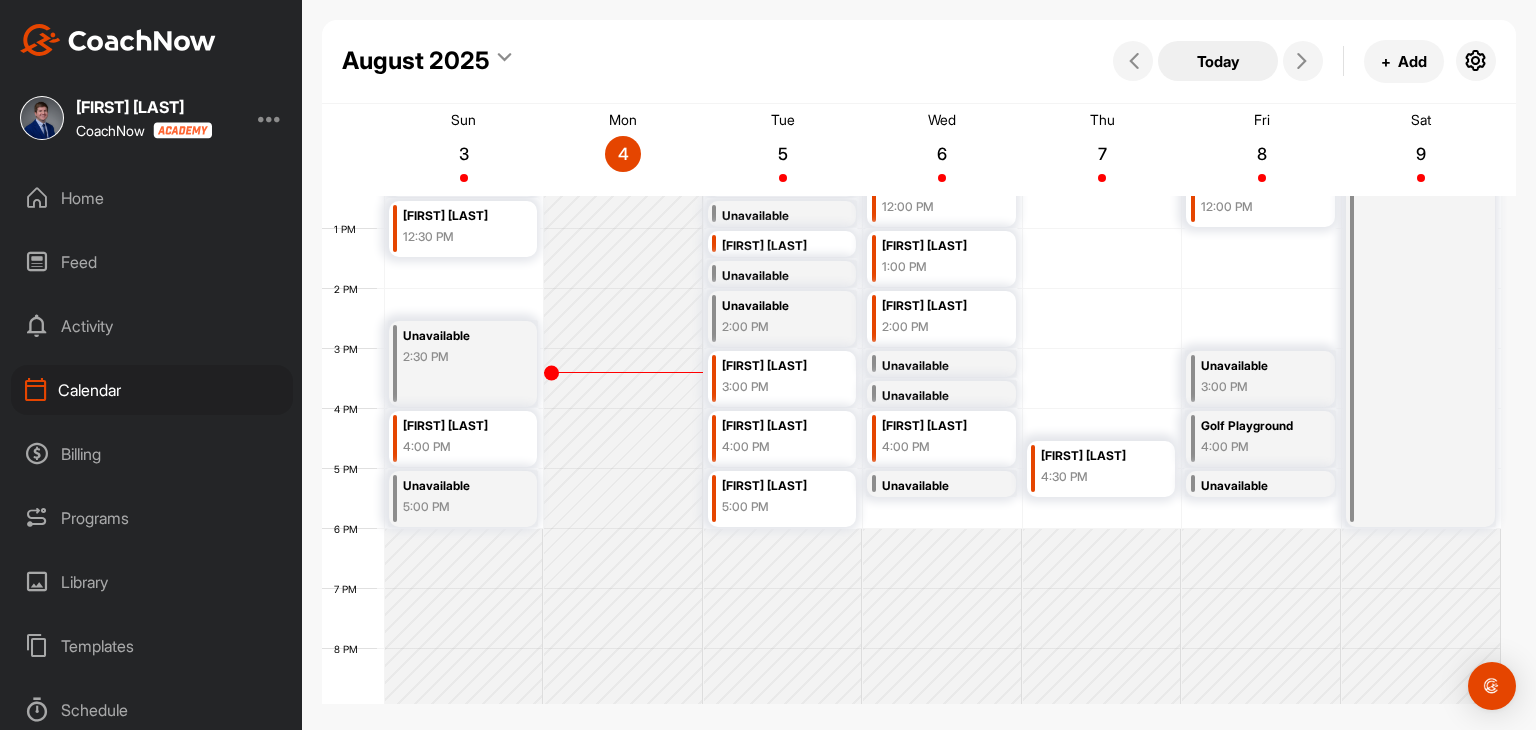 click on "Today" at bounding box center (1218, 61) 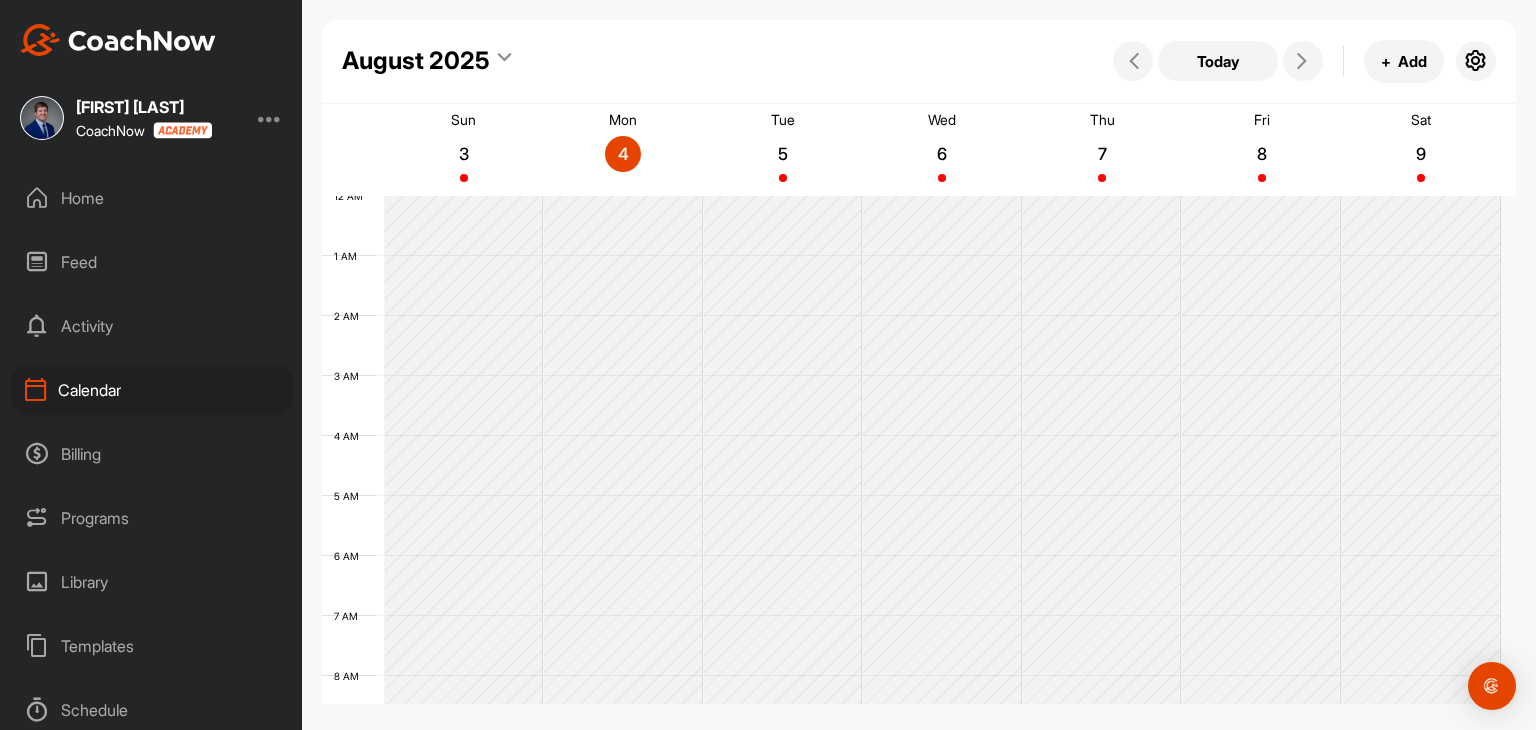 scroll, scrollTop: 0, scrollLeft: 0, axis: both 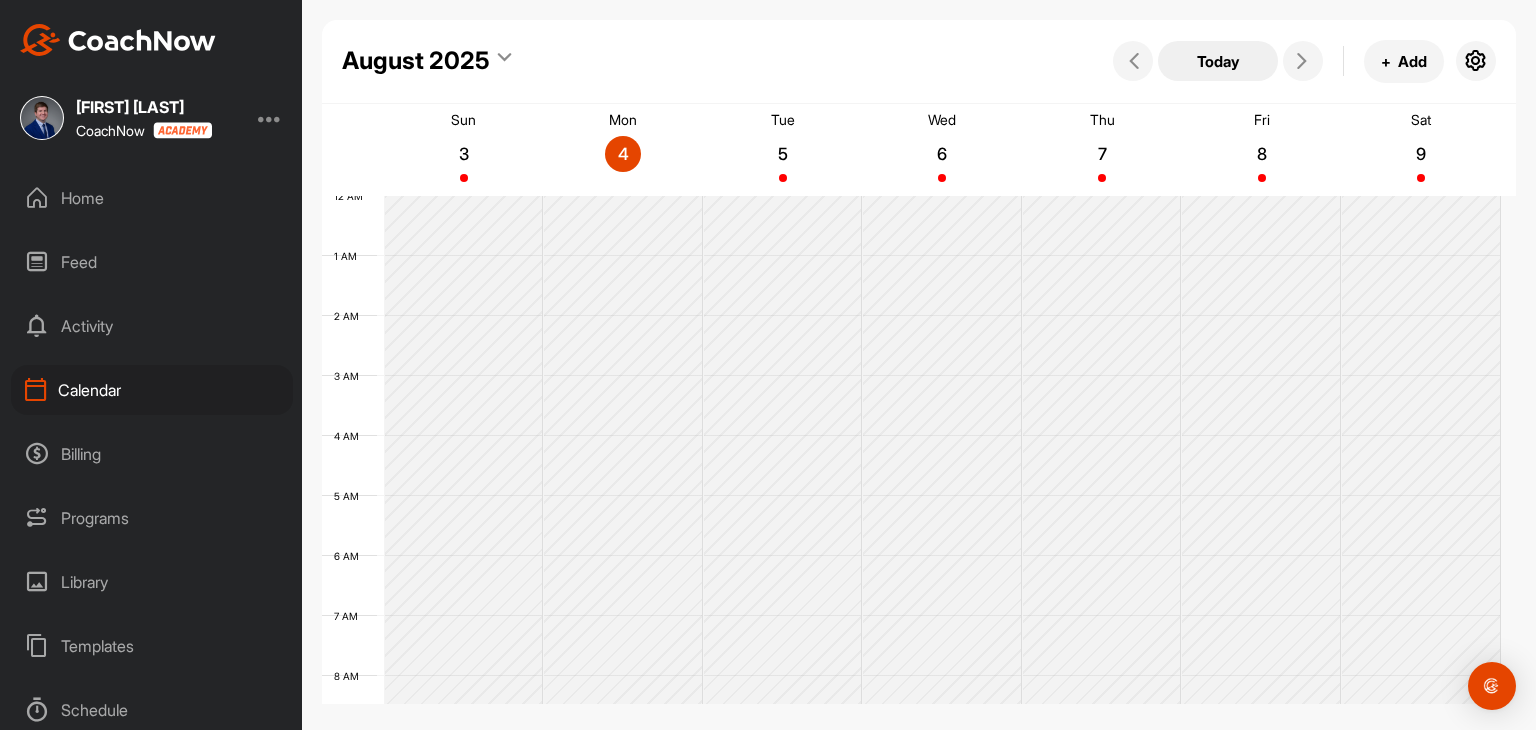 click on "Today" at bounding box center (1218, 61) 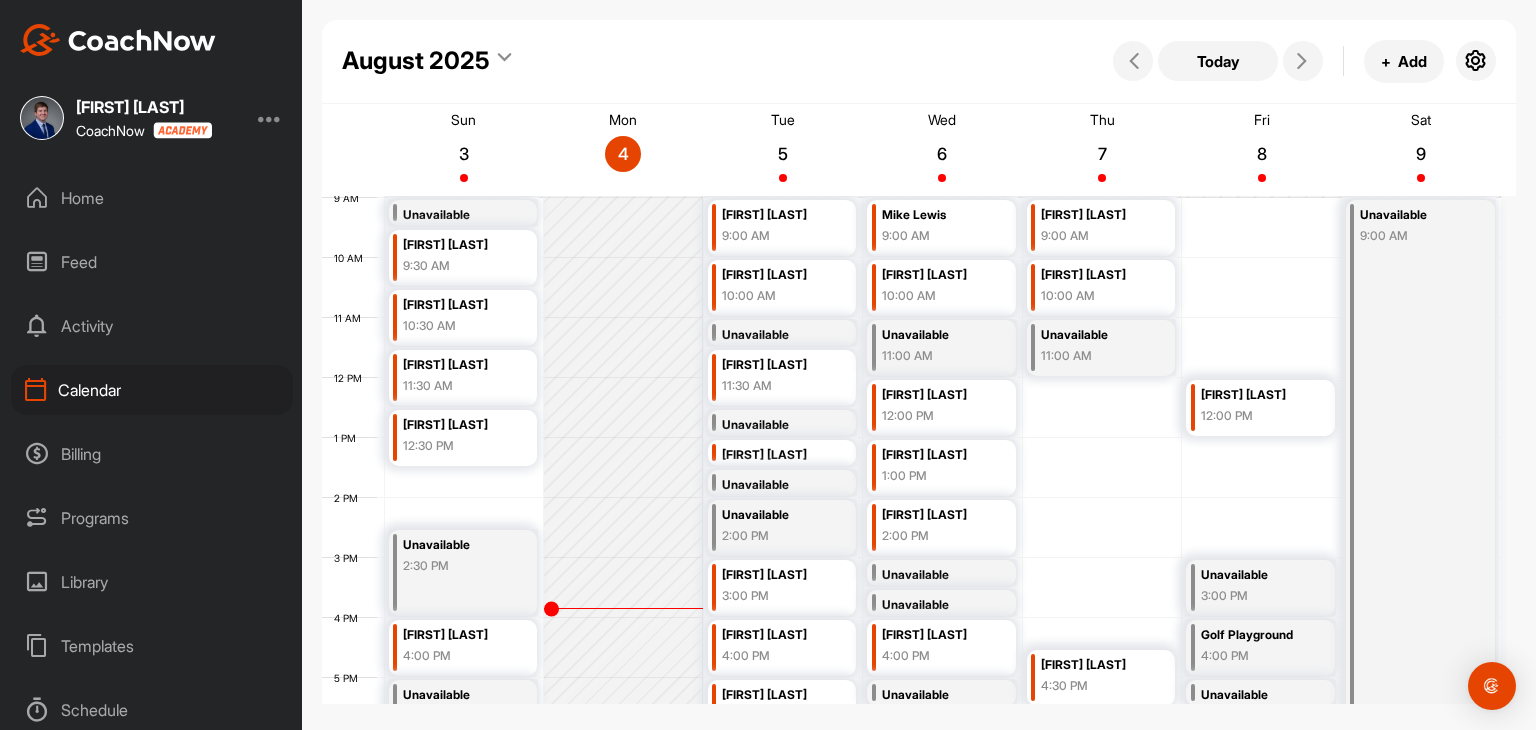 scroll, scrollTop: 647, scrollLeft: 0, axis: vertical 